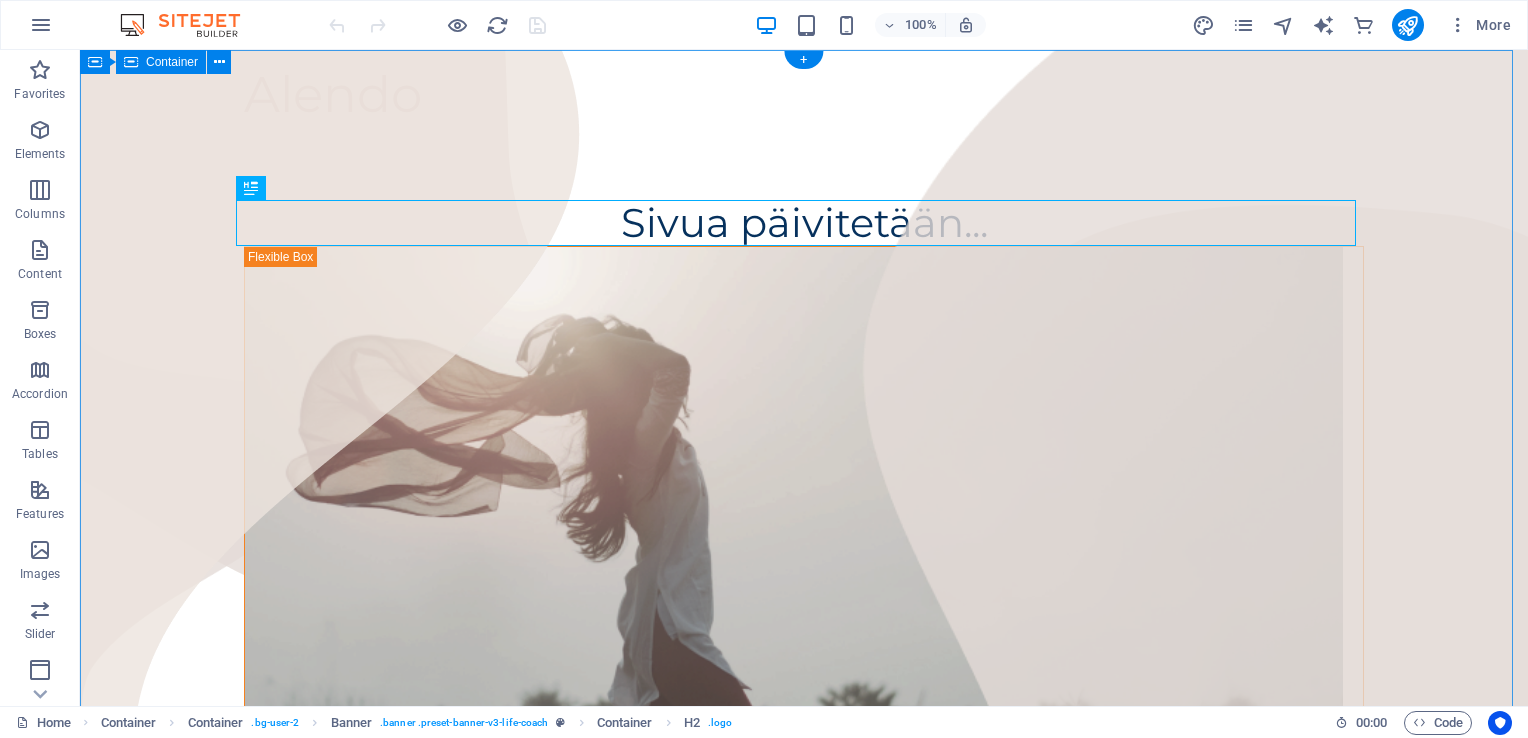 scroll, scrollTop: 0, scrollLeft: 0, axis: both 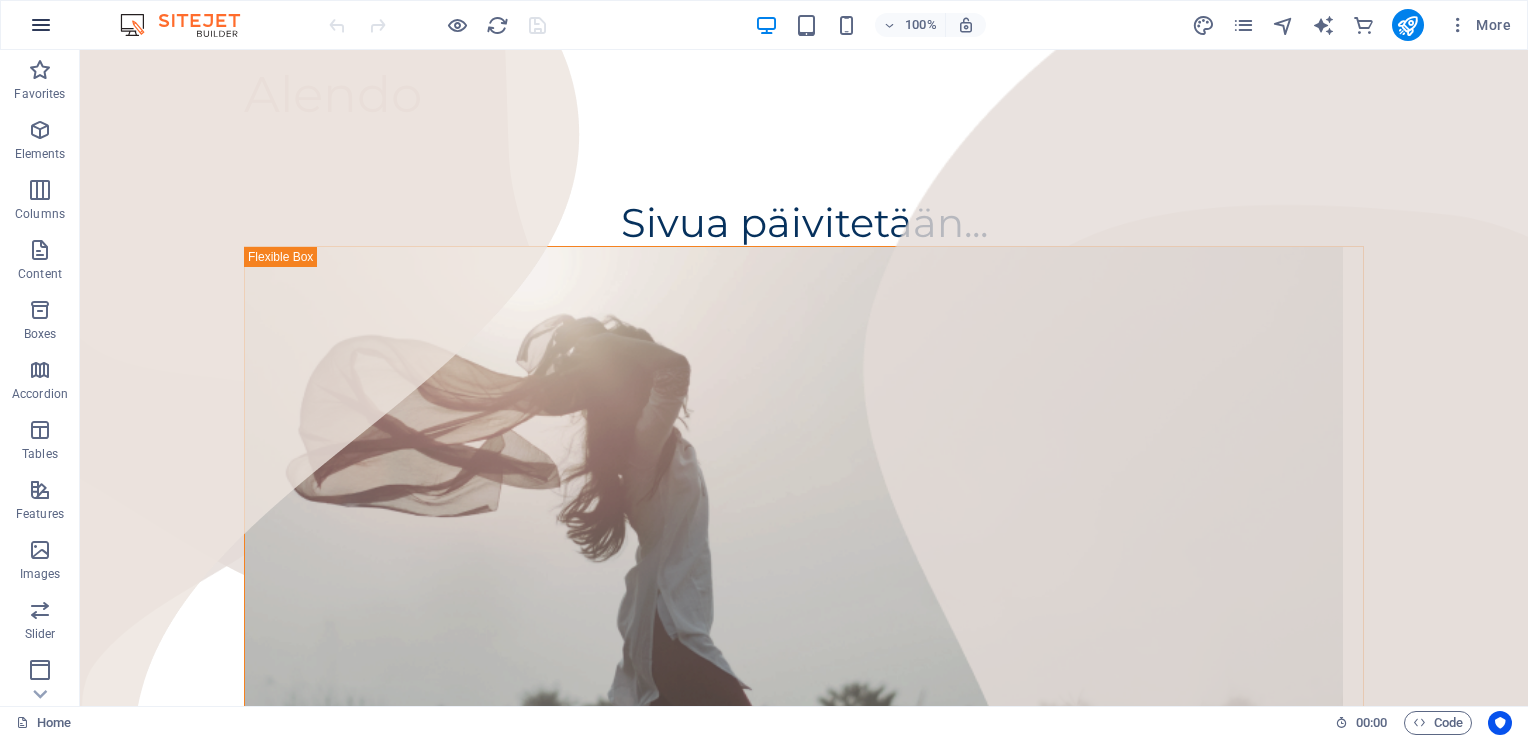 click at bounding box center (41, 25) 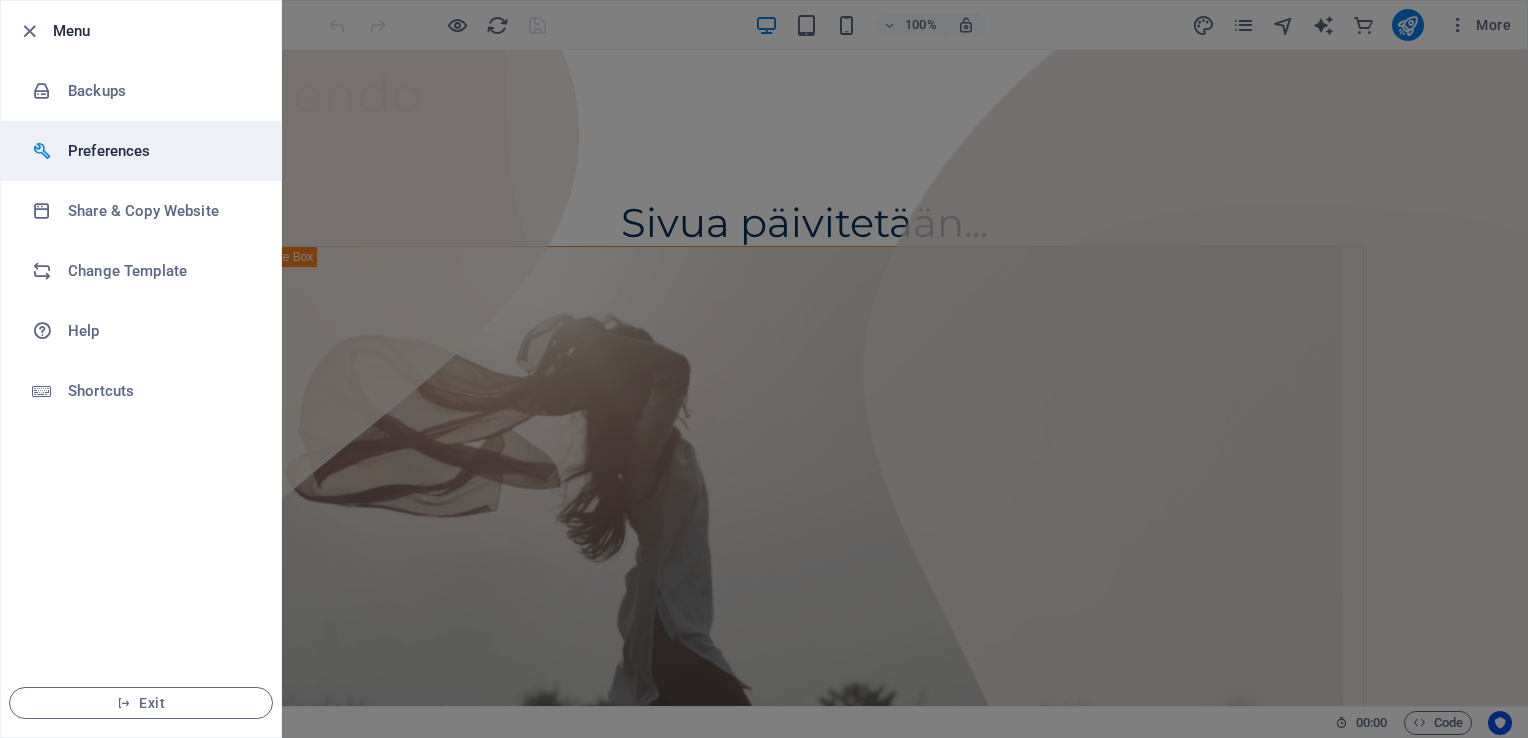 click on "Preferences" at bounding box center (160, 151) 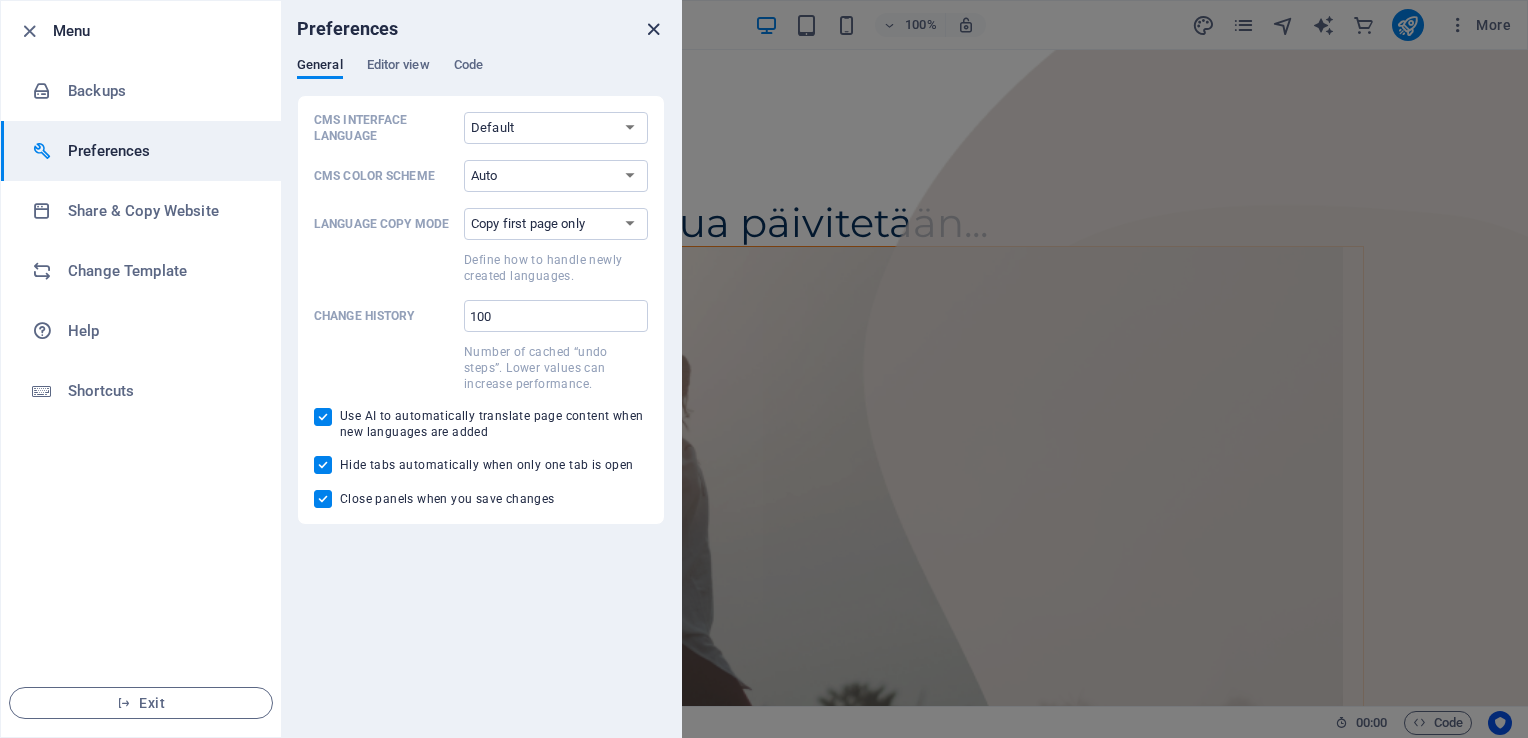 click at bounding box center (653, 29) 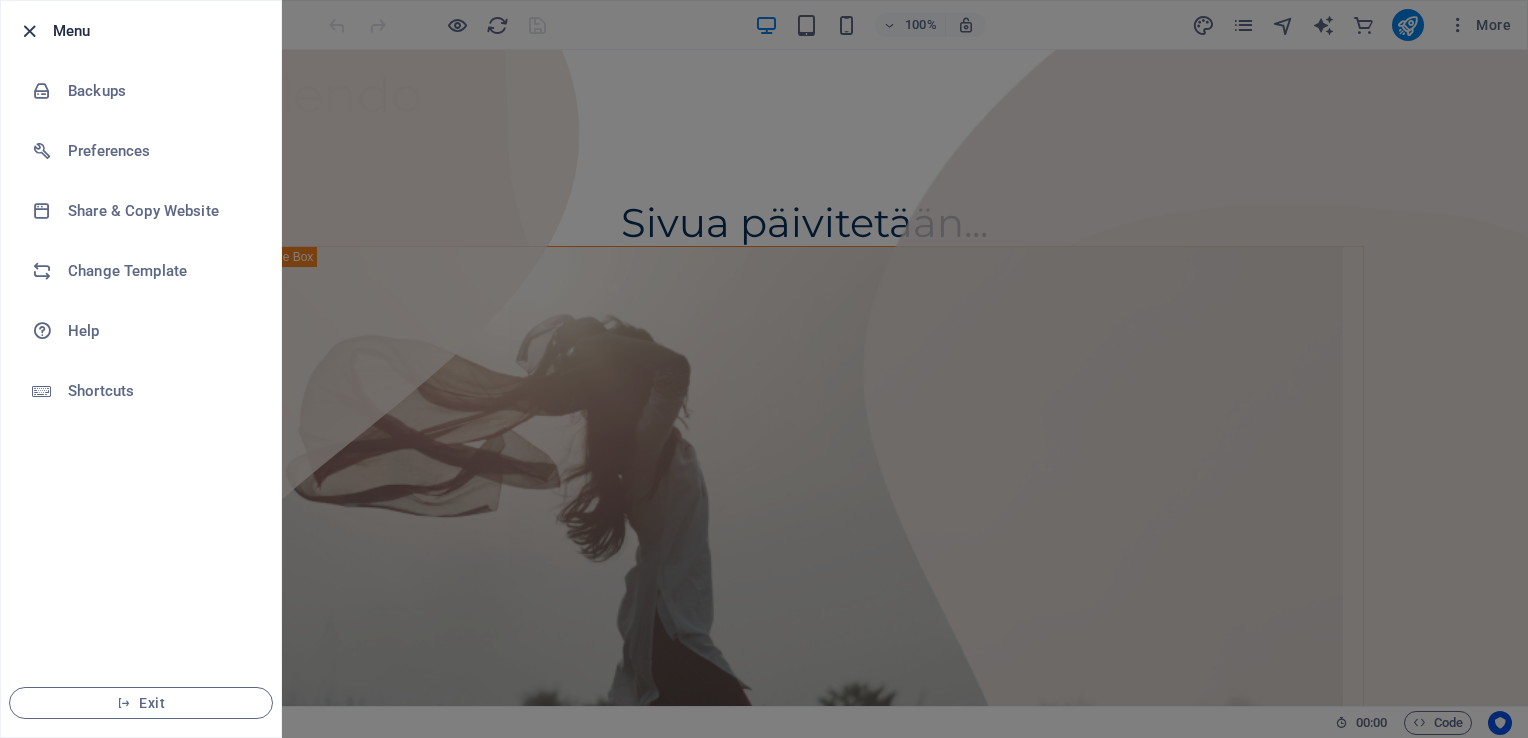 click at bounding box center (29, 31) 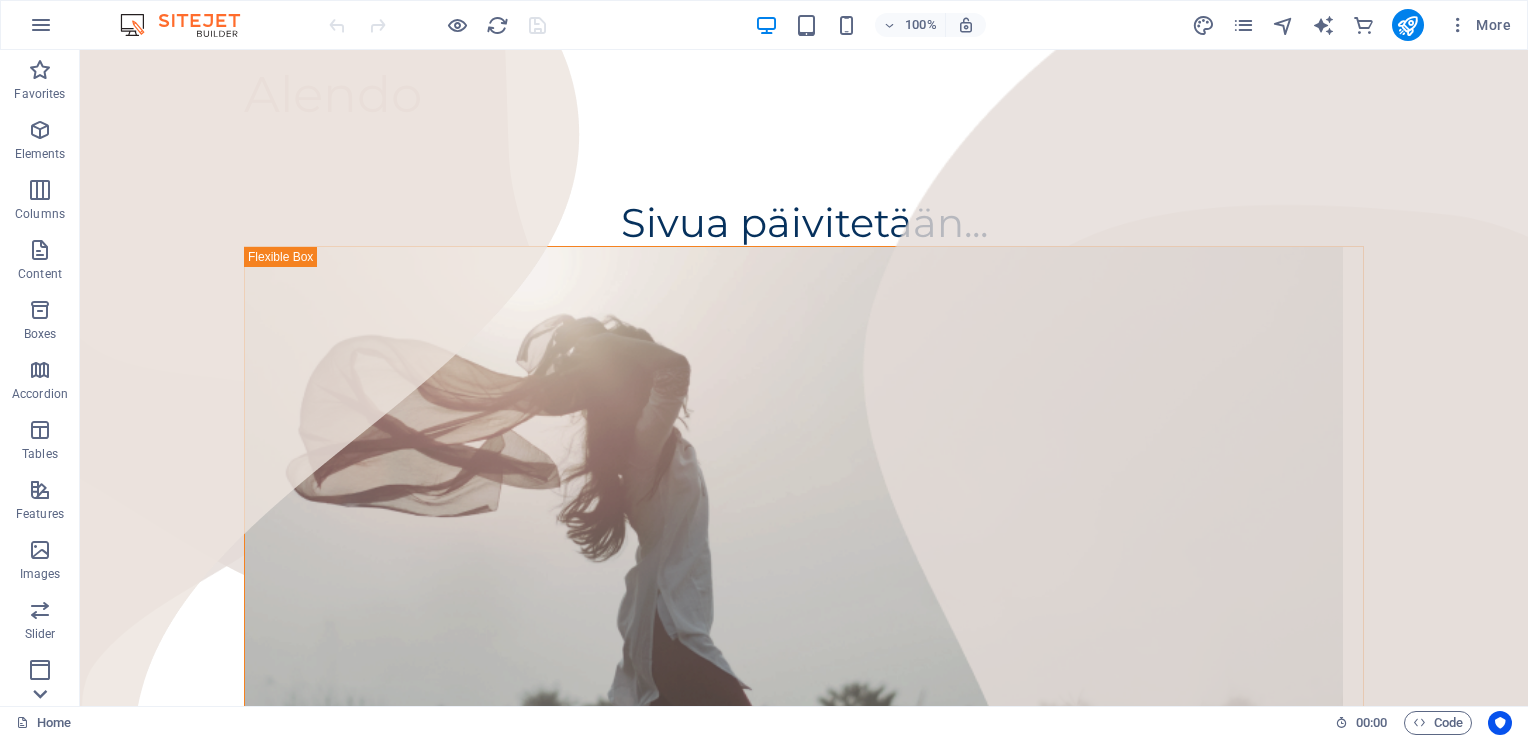 click 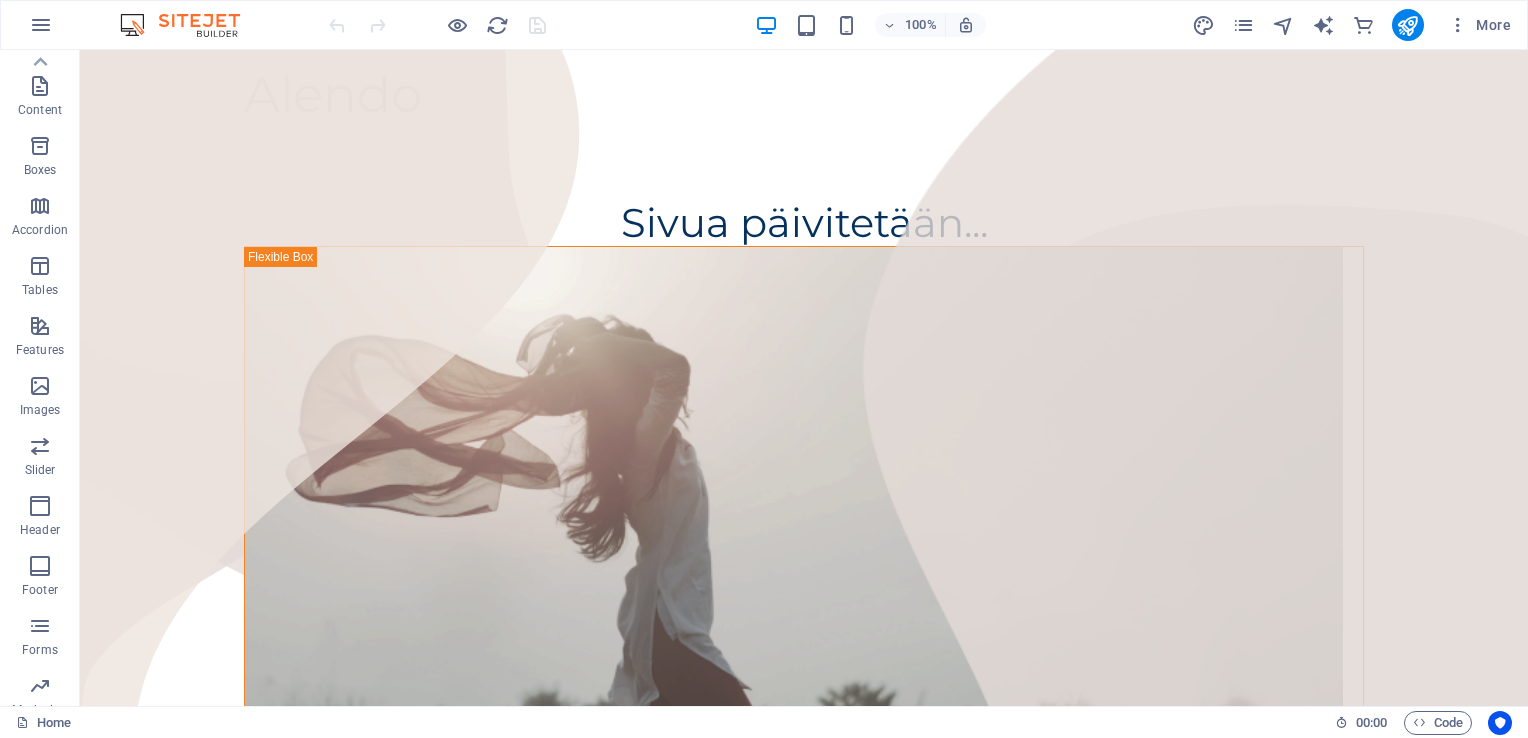 scroll, scrollTop: 0, scrollLeft: 0, axis: both 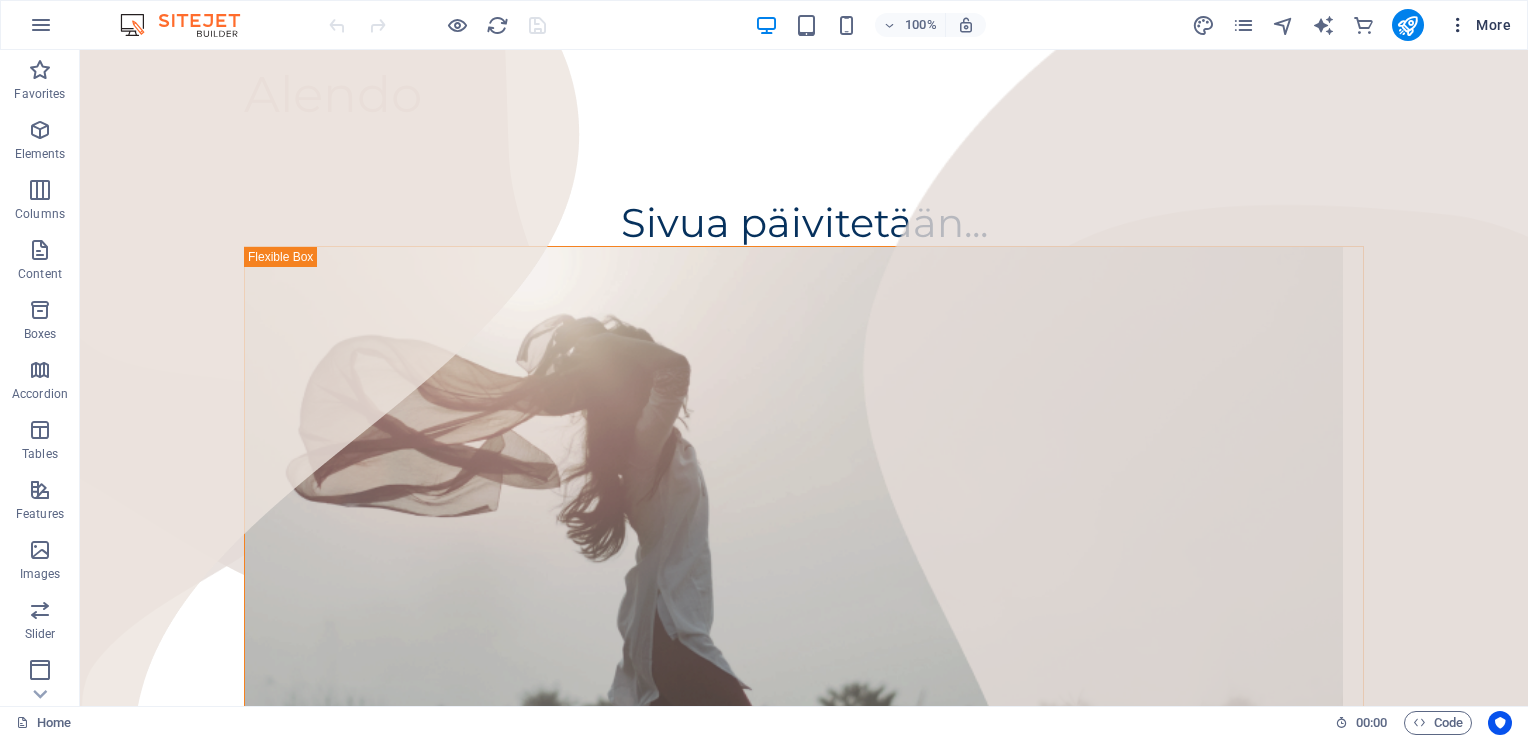 click at bounding box center (1458, 25) 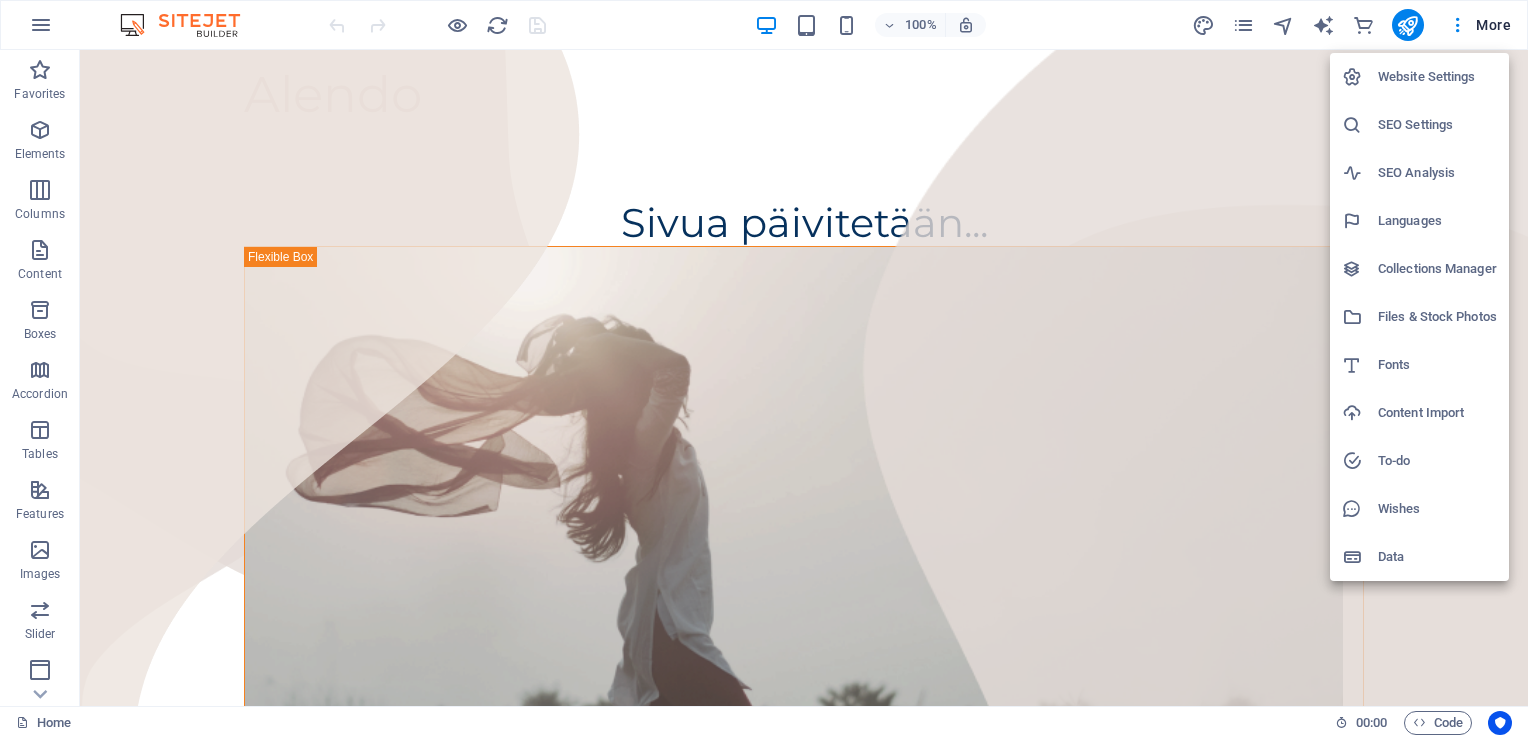 click at bounding box center (764, 369) 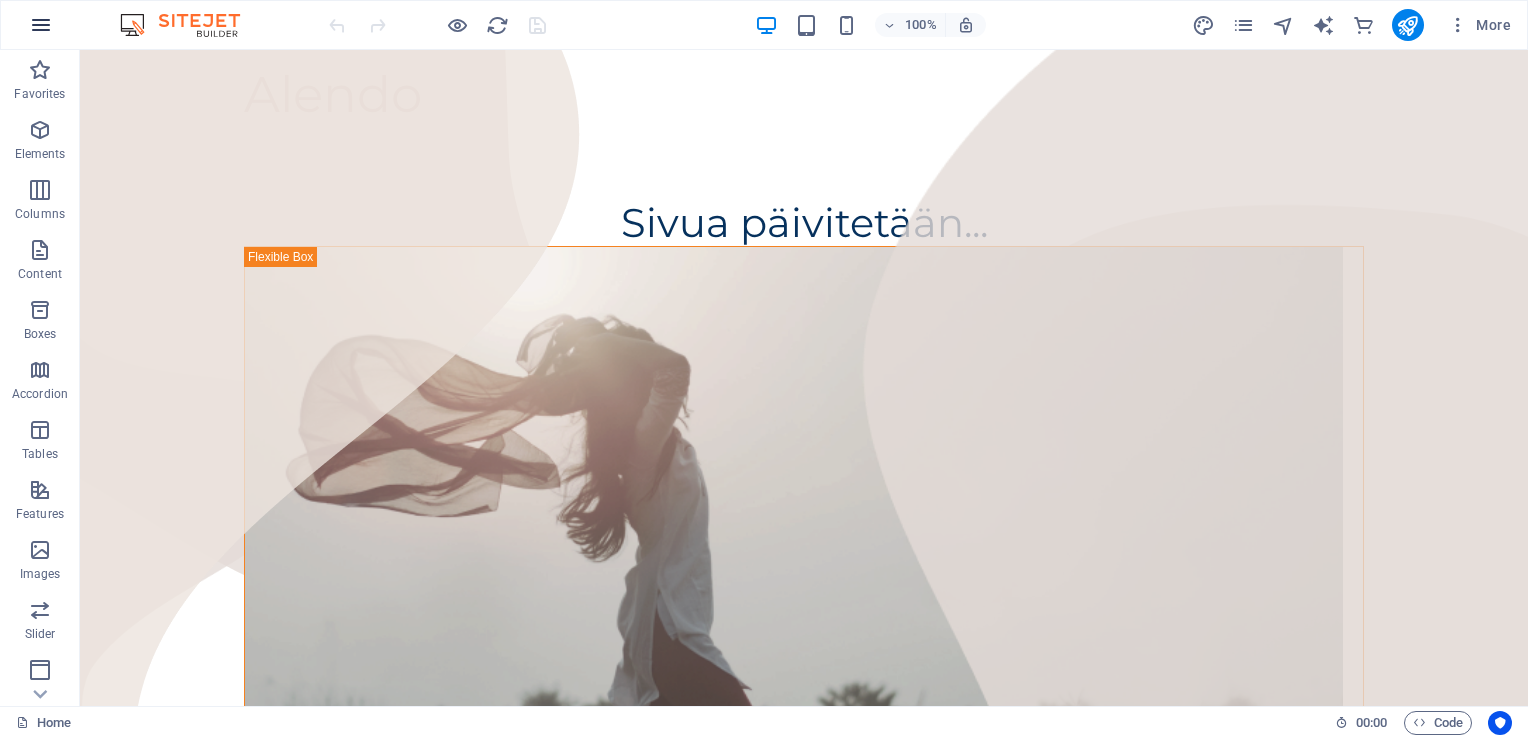 click at bounding box center [41, 25] 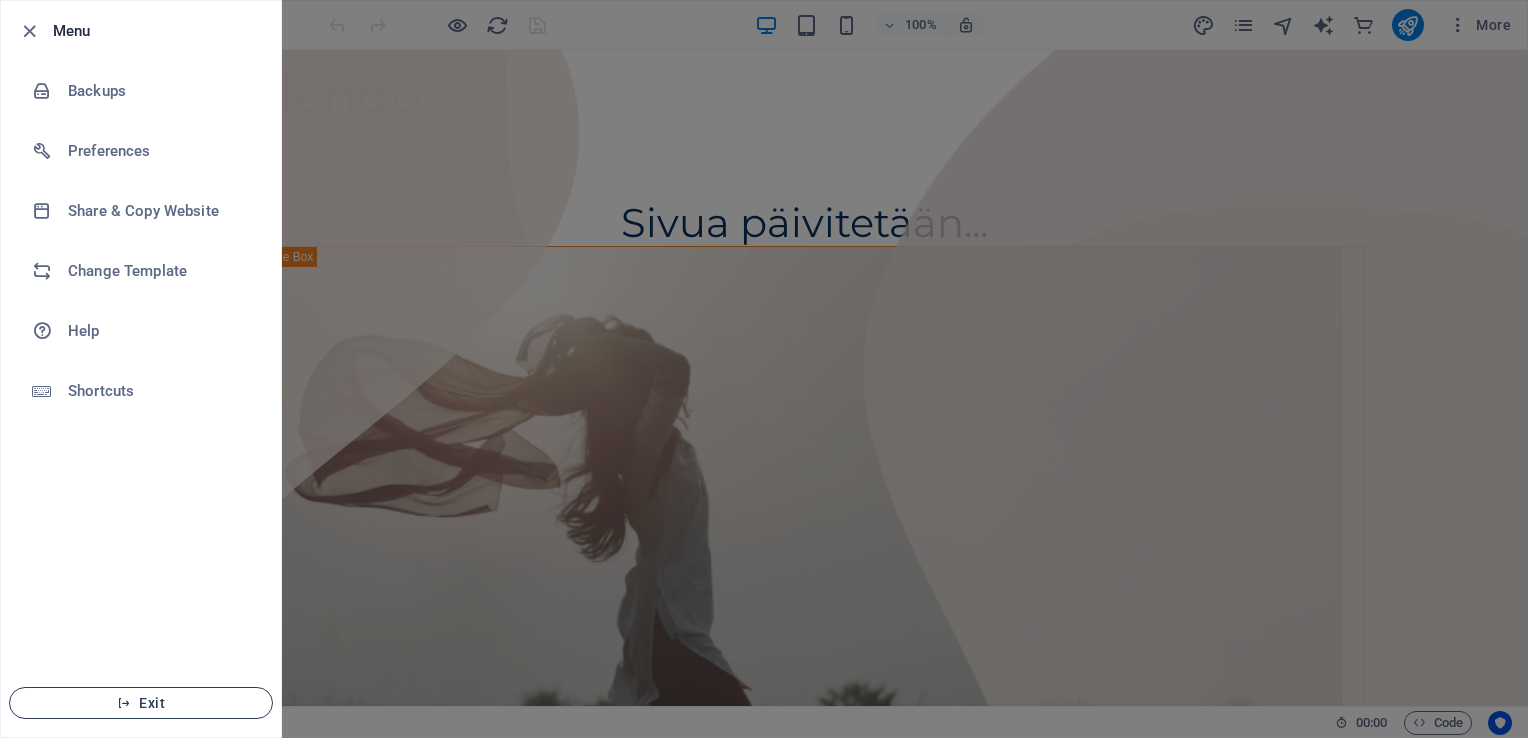 click on "Exit" at bounding box center (141, 703) 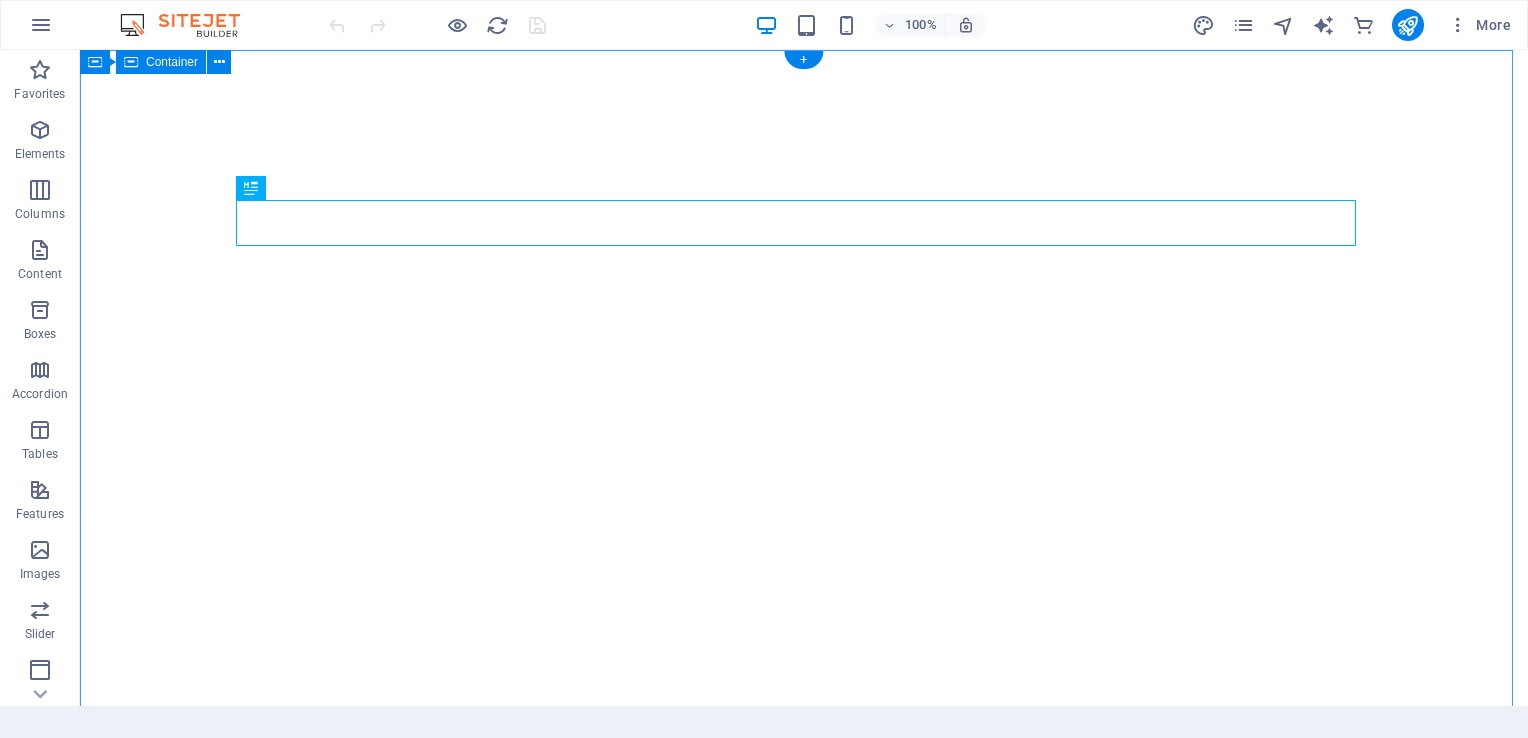 scroll, scrollTop: 0, scrollLeft: 0, axis: both 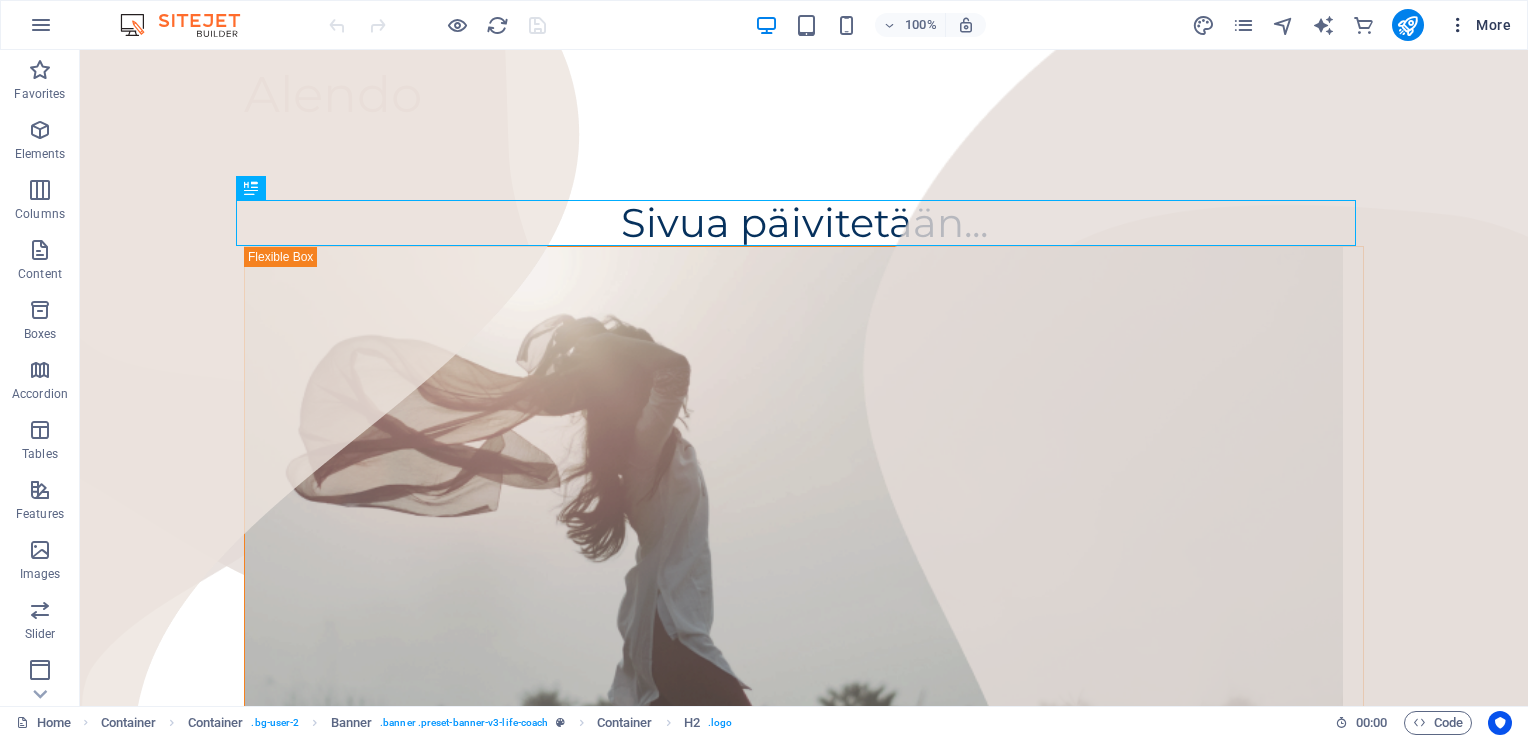 click on "More" at bounding box center (1479, 25) 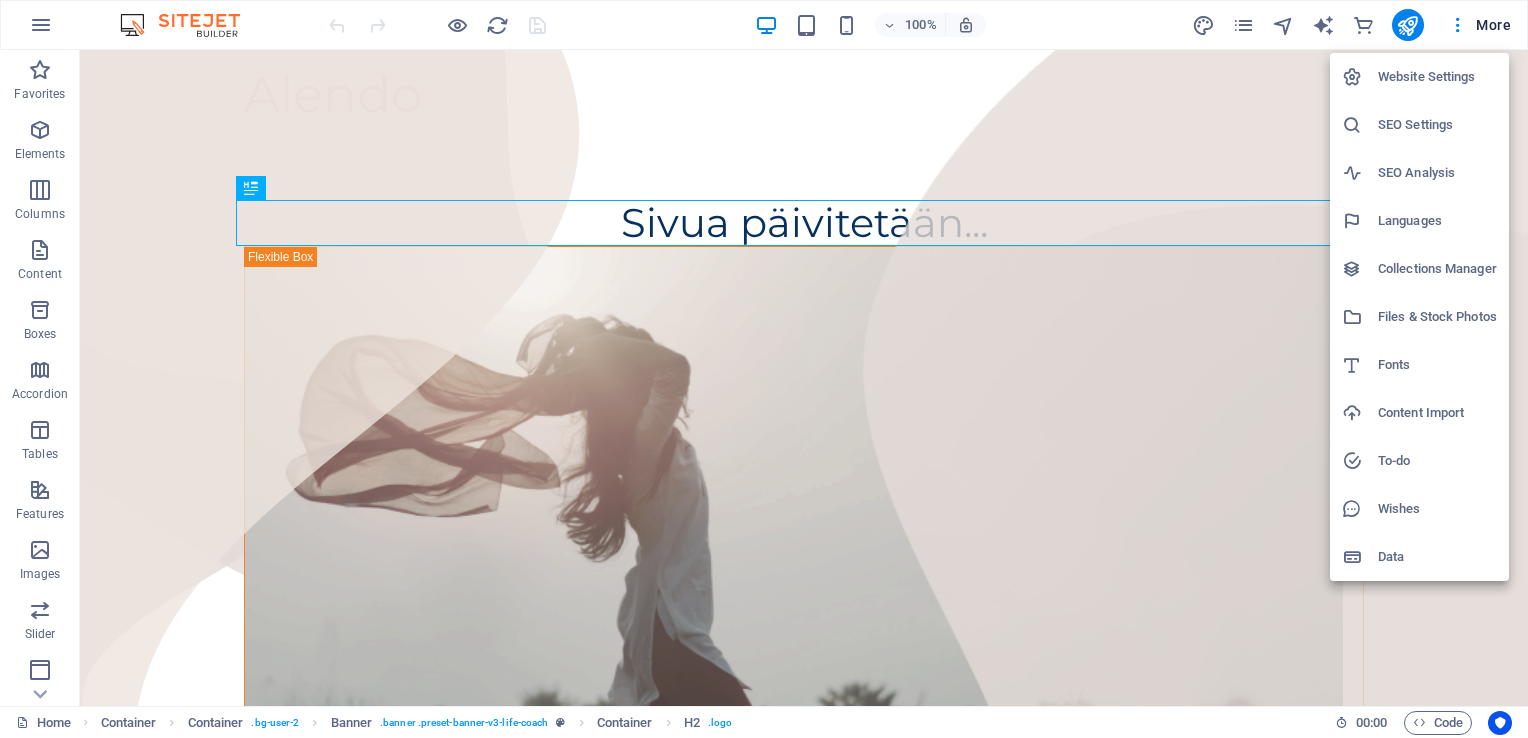 click at bounding box center [764, 369] 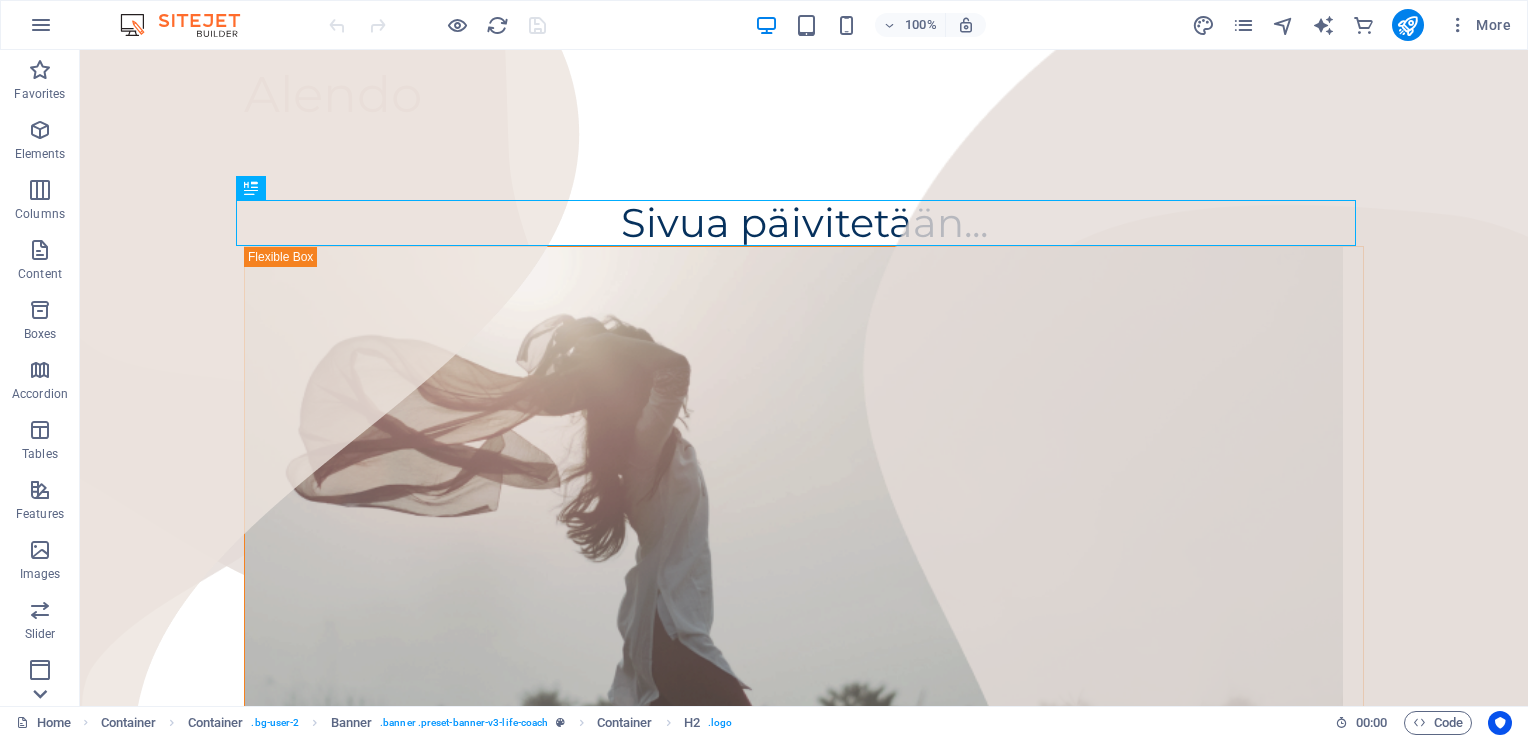 click 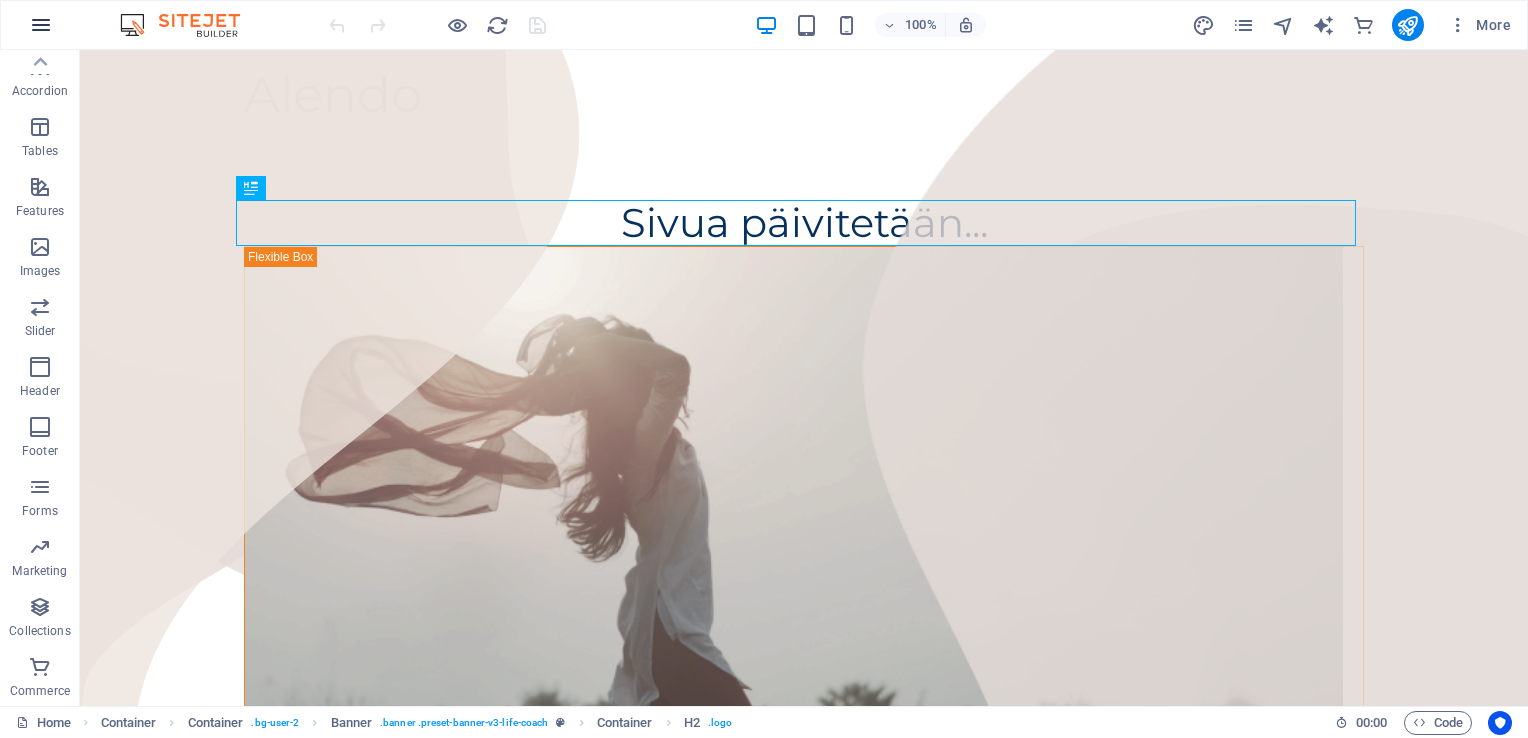 click at bounding box center (41, 25) 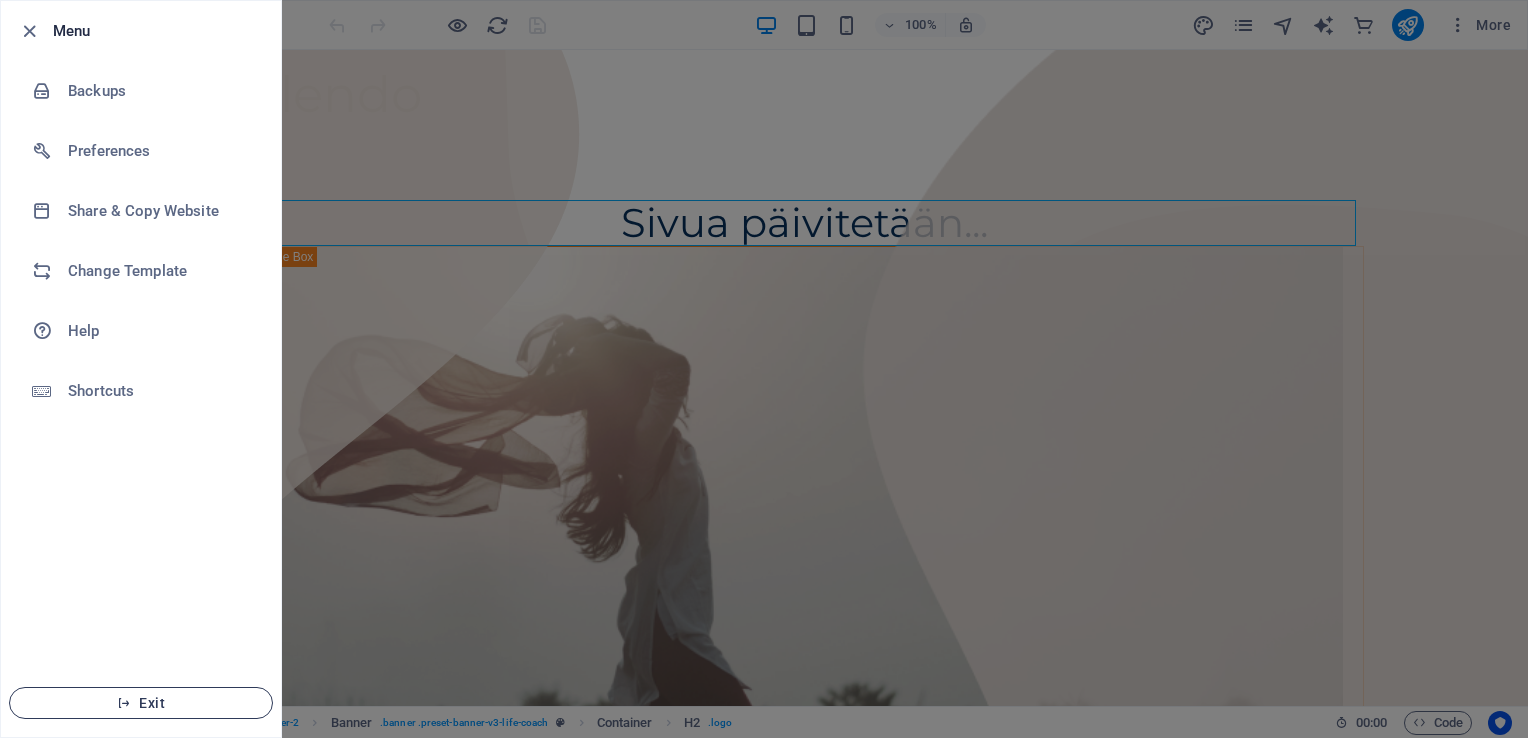click at bounding box center (124, 703) 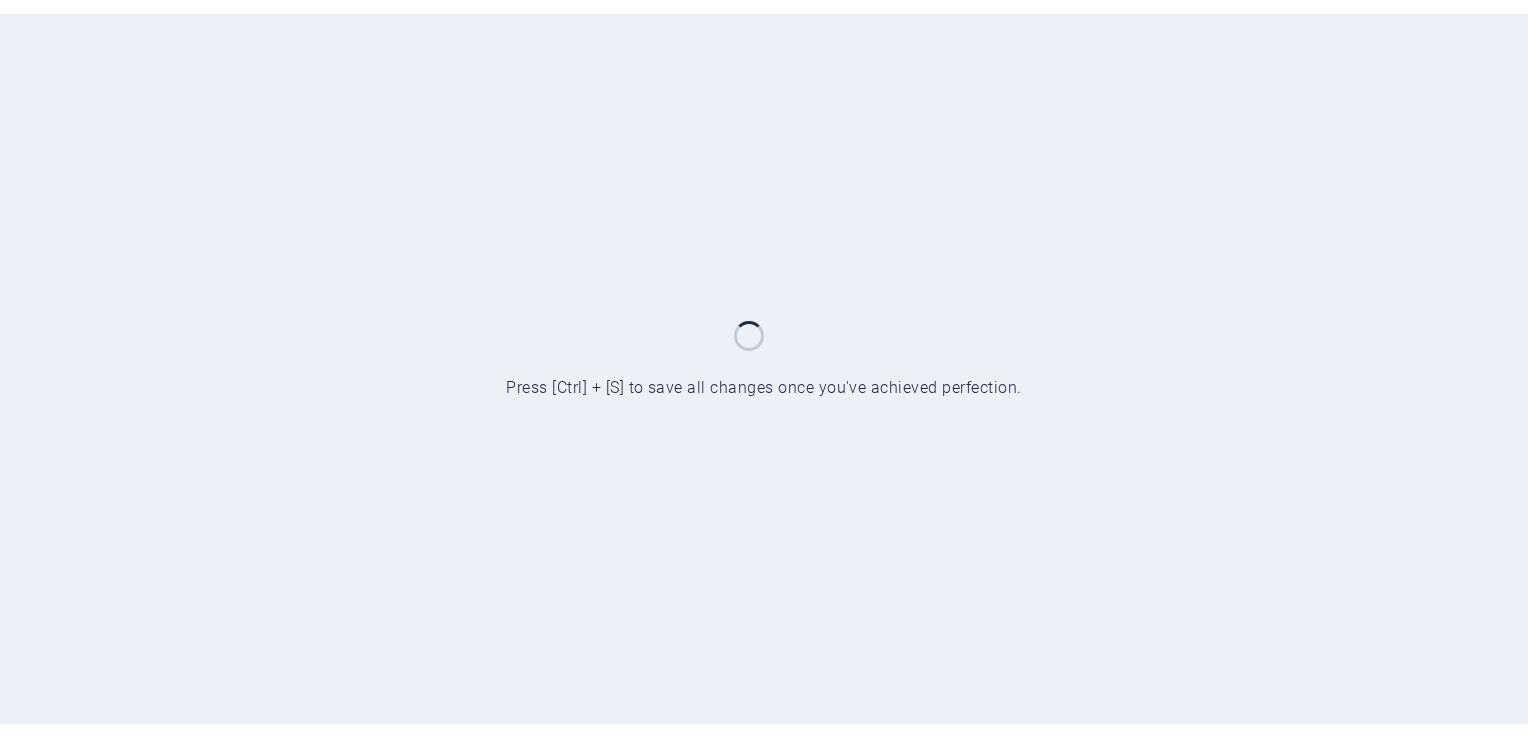 scroll, scrollTop: 0, scrollLeft: 0, axis: both 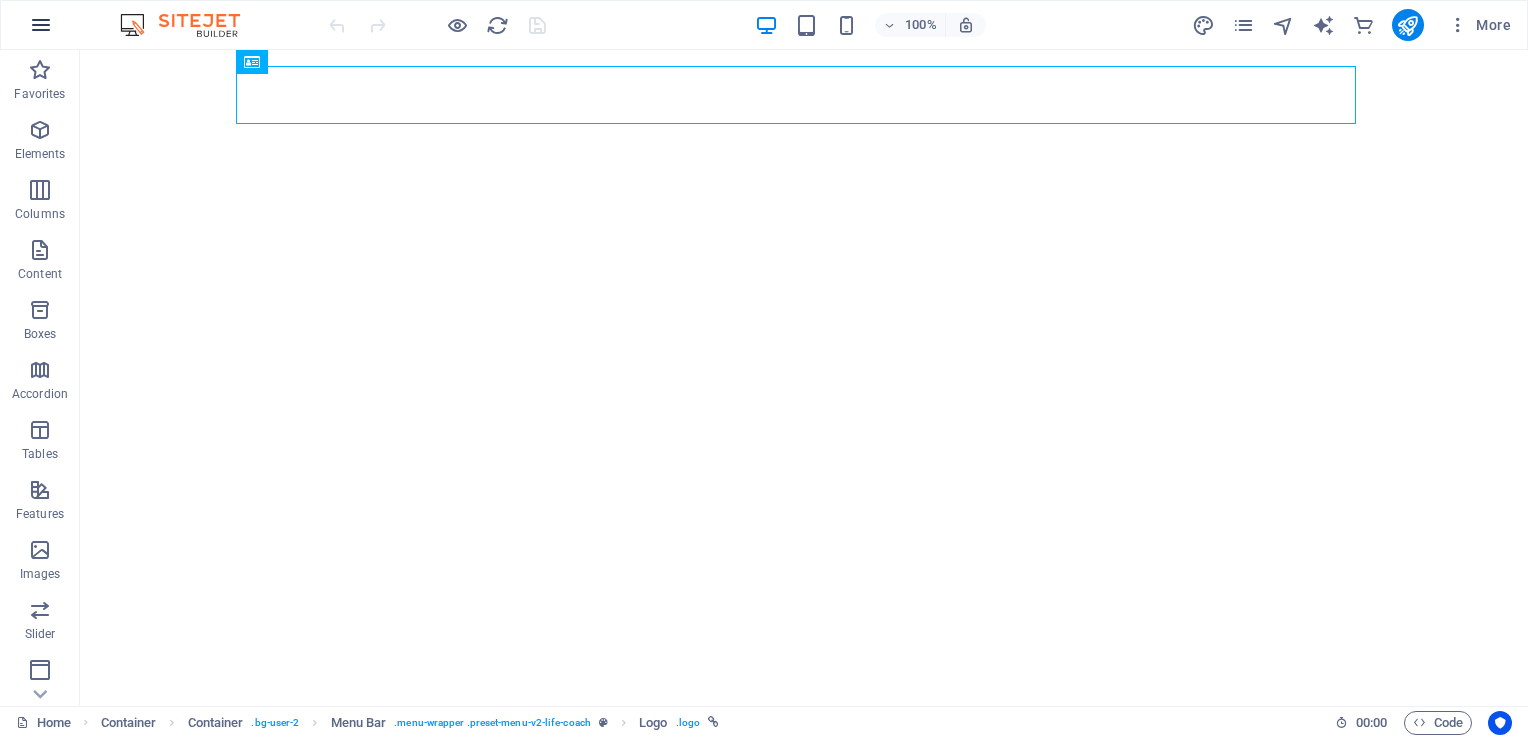 click at bounding box center [41, 25] 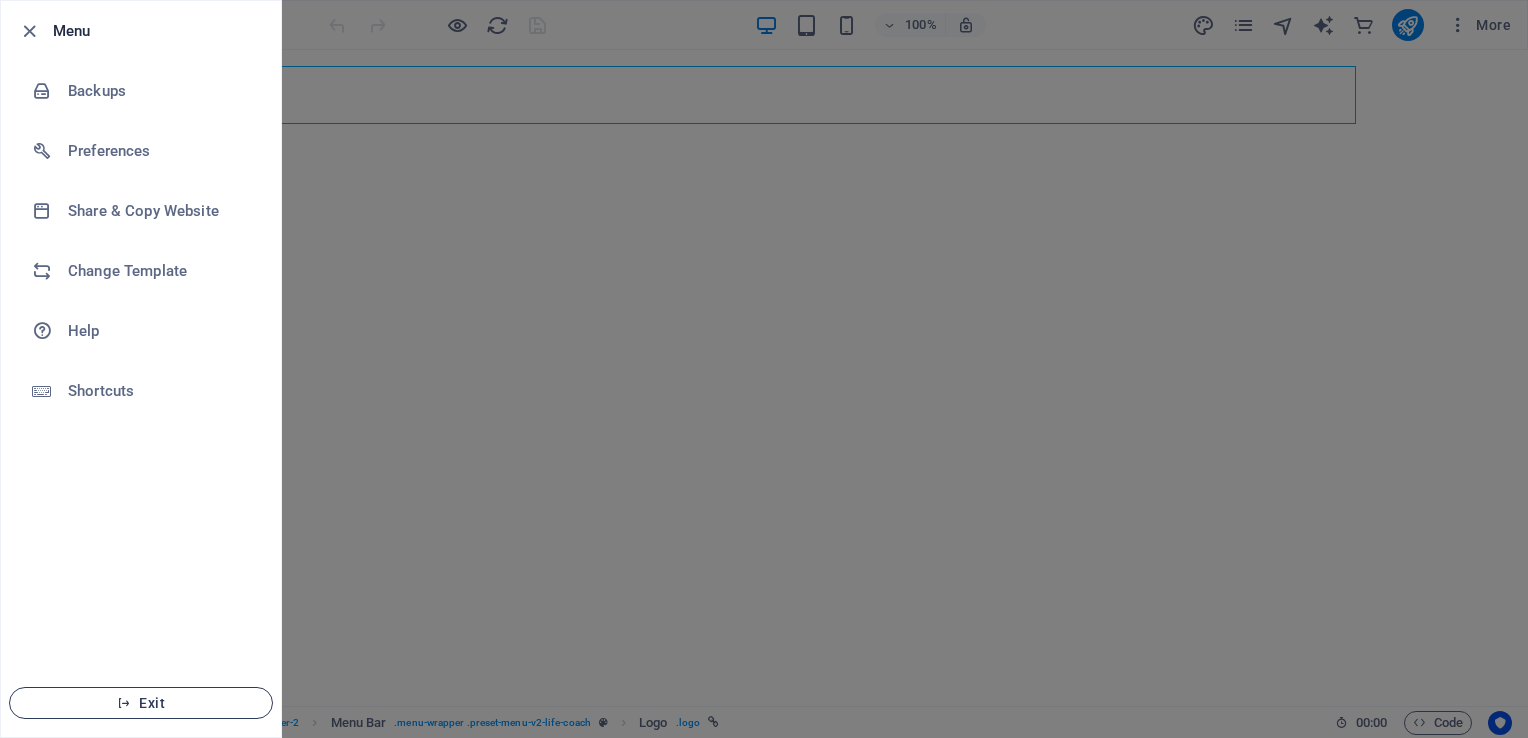 click on "Exit" at bounding box center [141, 703] 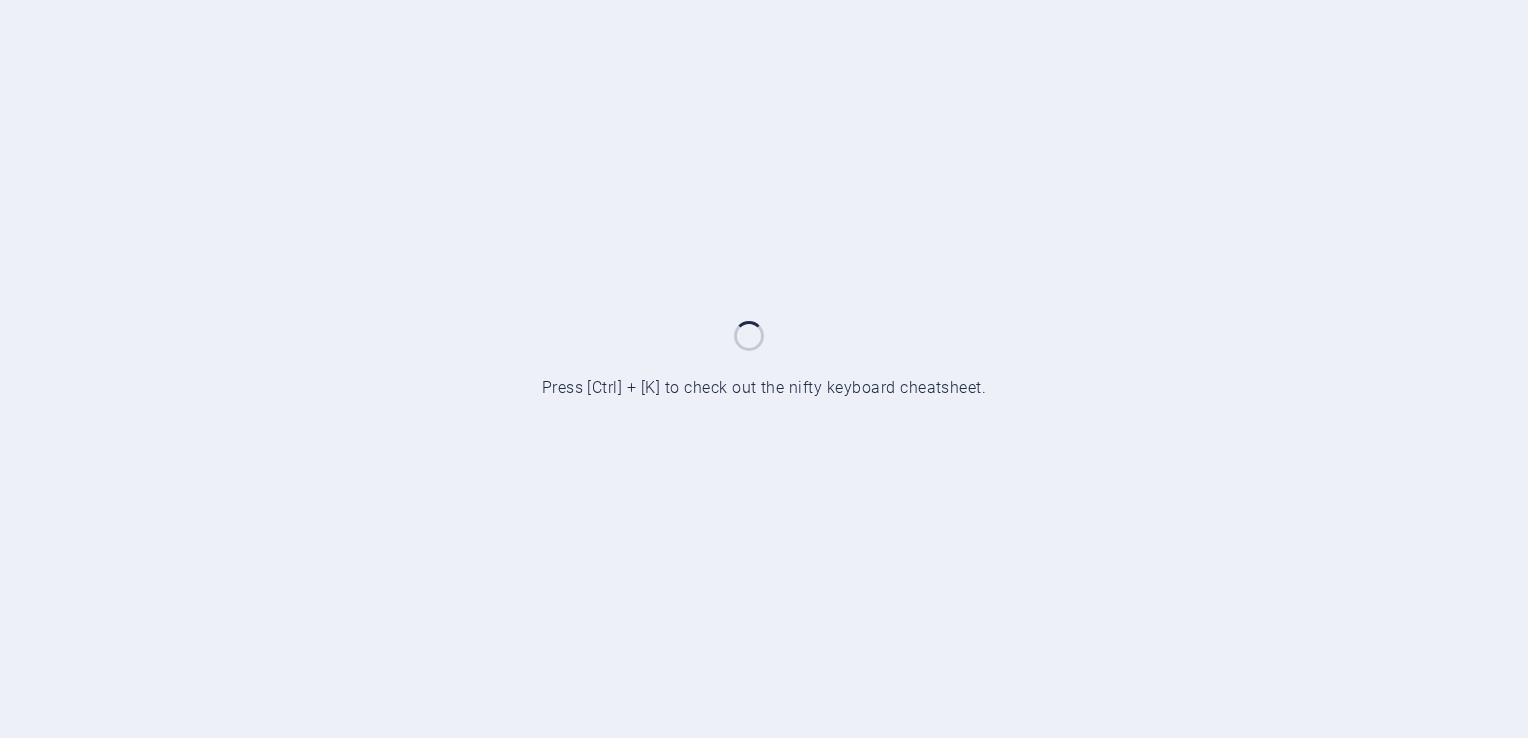 scroll, scrollTop: 0, scrollLeft: 0, axis: both 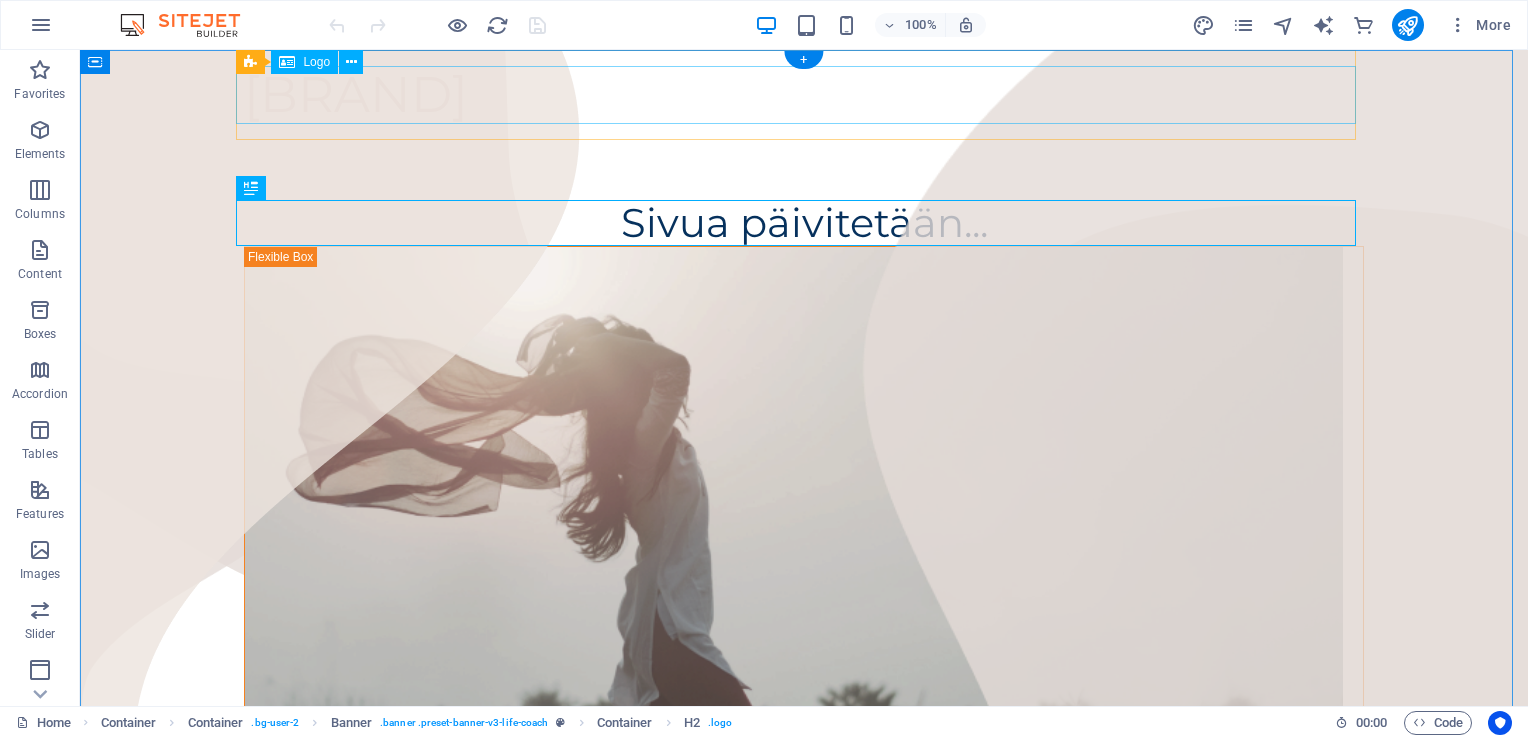 click on "Alendo" at bounding box center [804, 95] 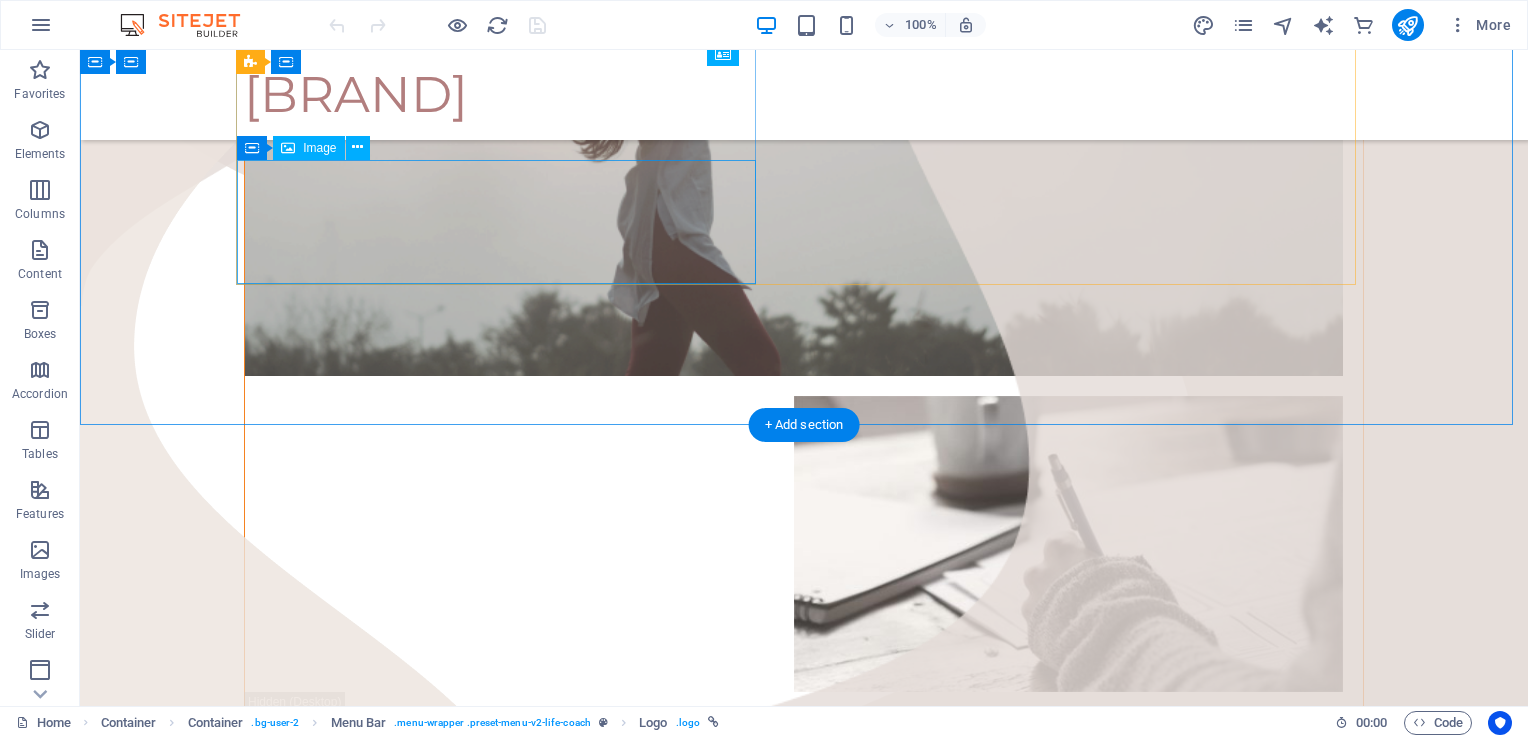 scroll, scrollTop: 700, scrollLeft: 0, axis: vertical 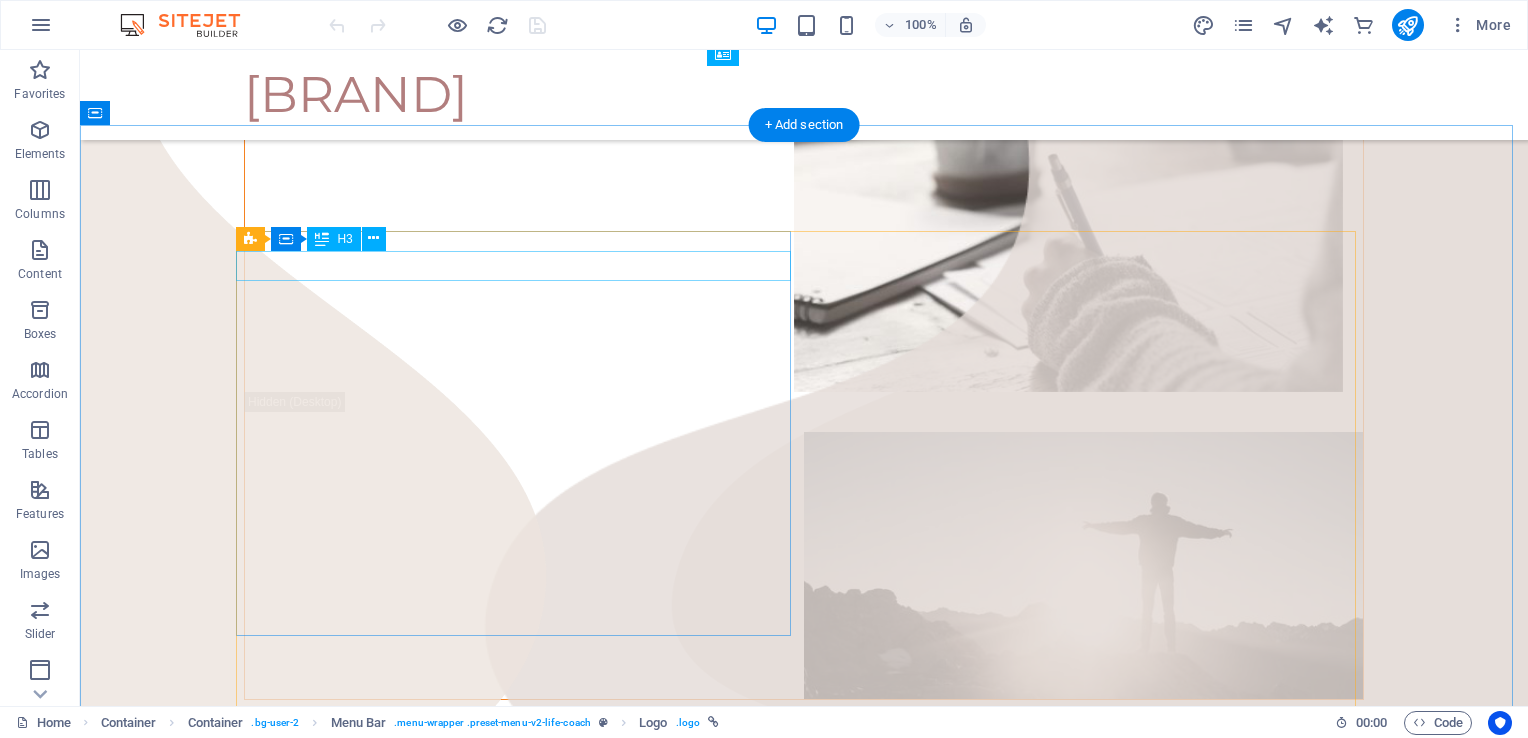 click on "xxx" at bounding box center (521, 1146) 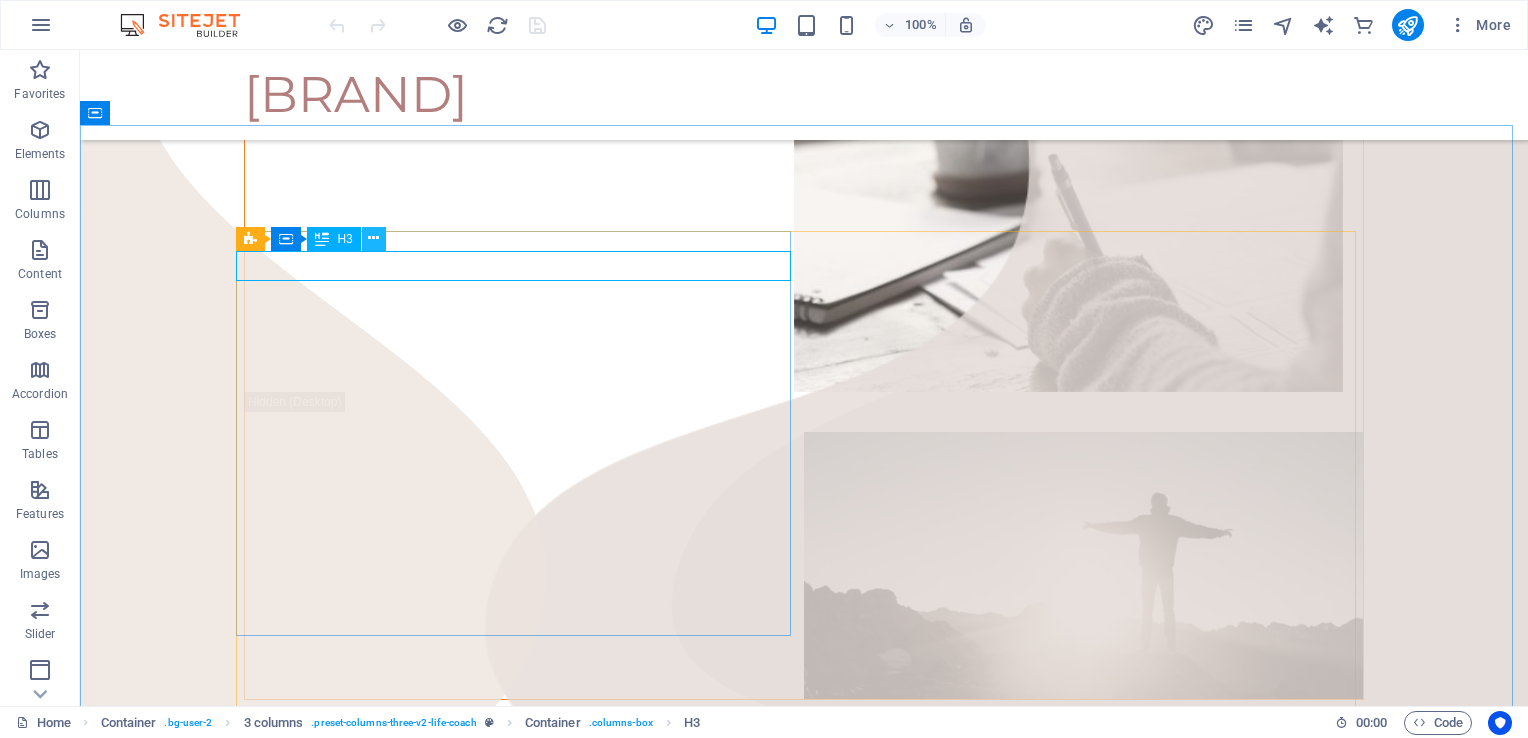 click at bounding box center (374, 239) 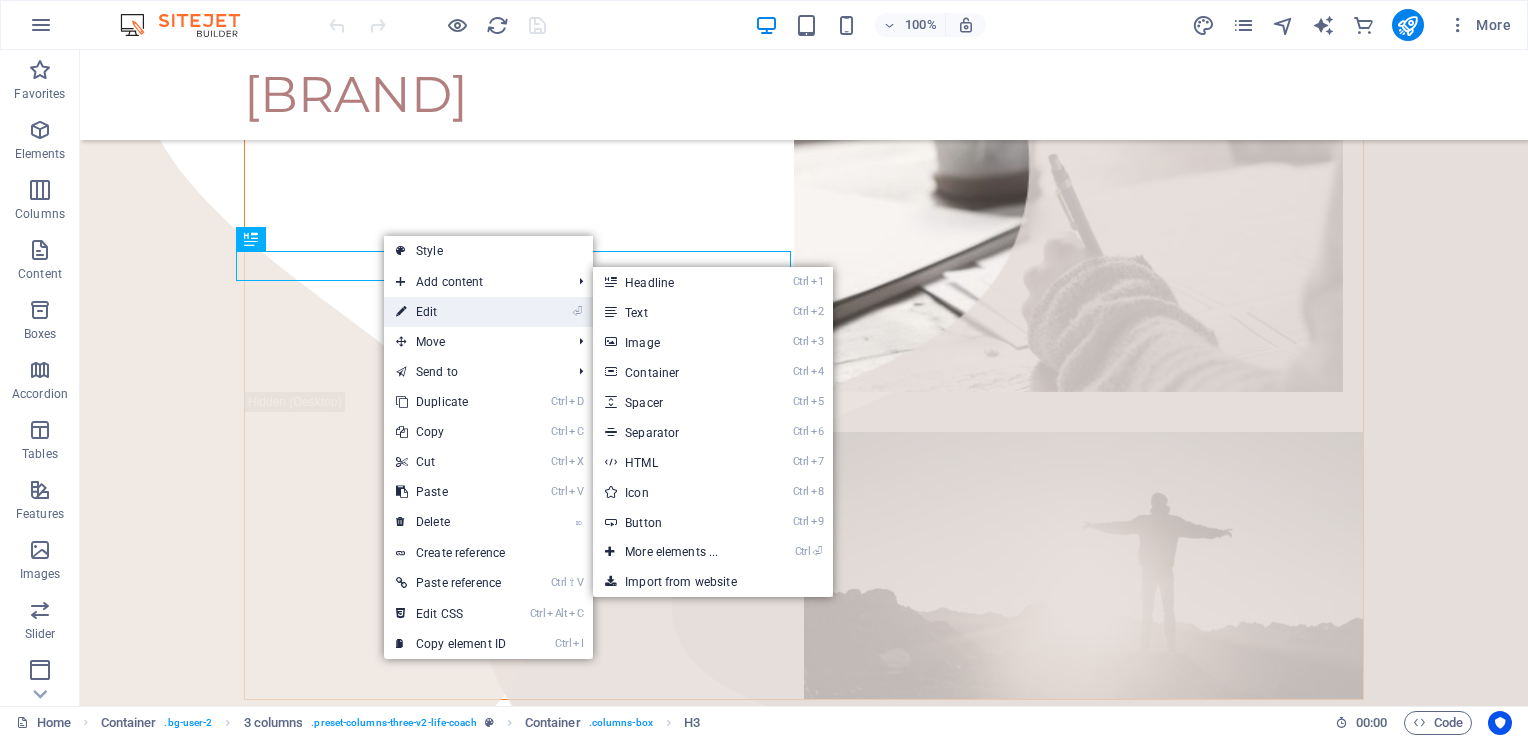 click on "⏎  Edit" at bounding box center [451, 312] 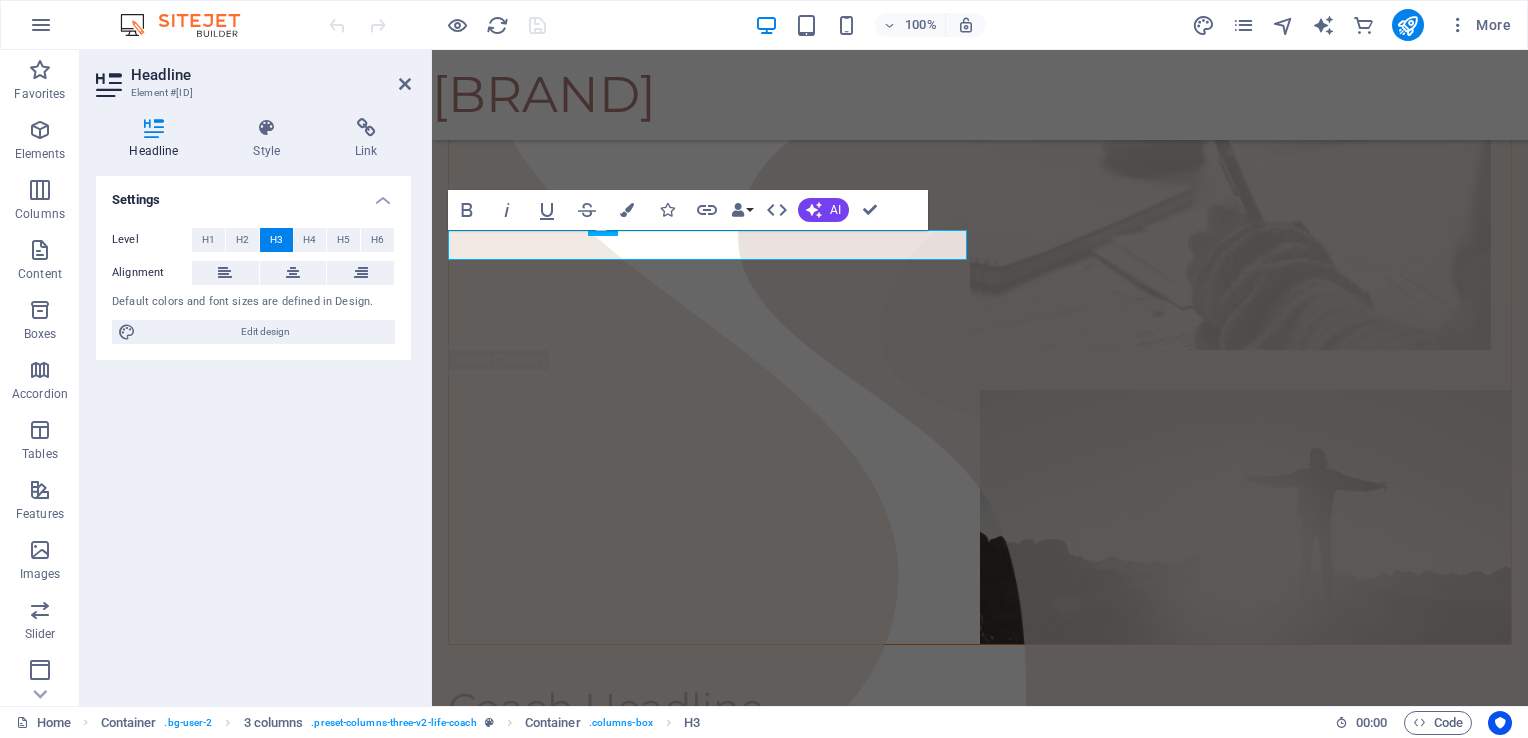 scroll, scrollTop: 694, scrollLeft: 0, axis: vertical 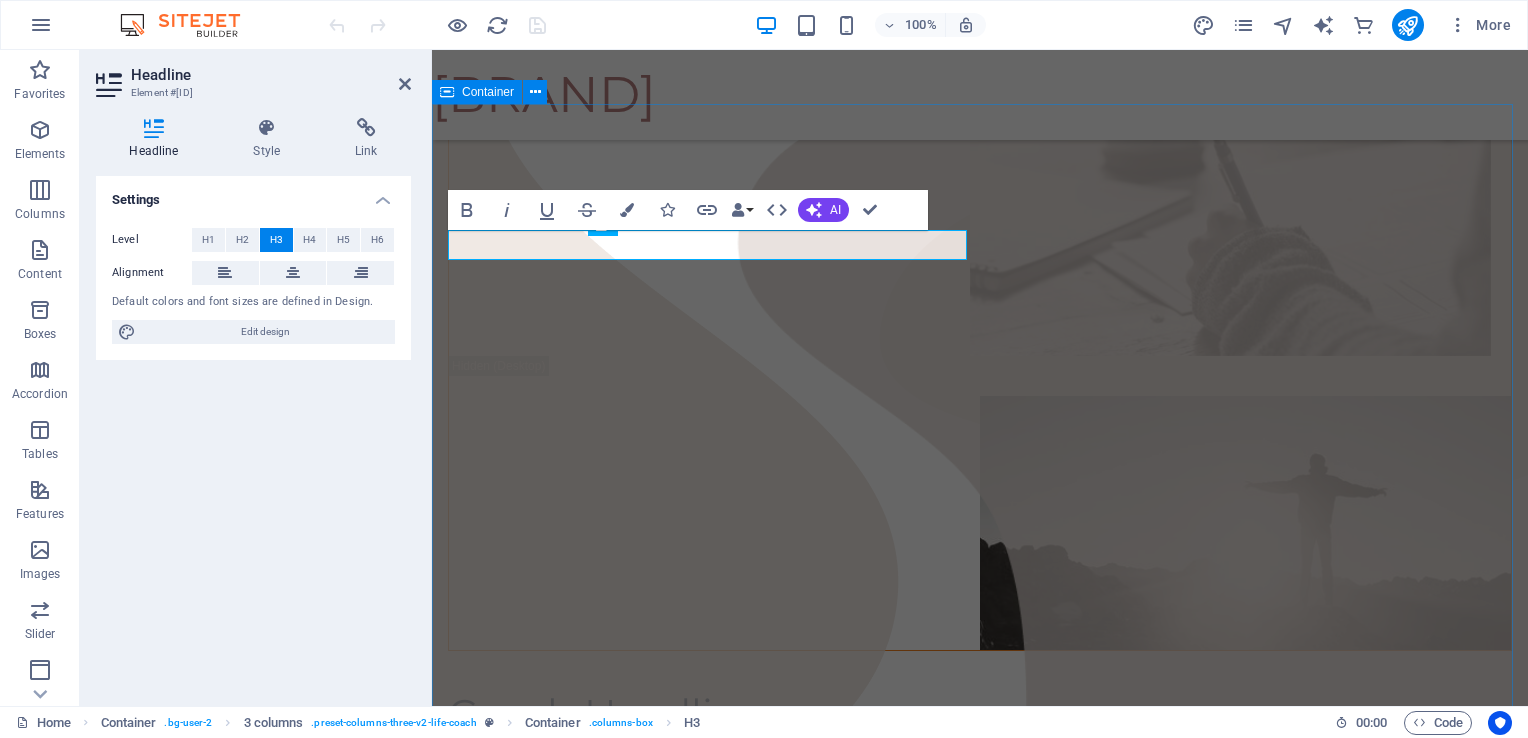 type 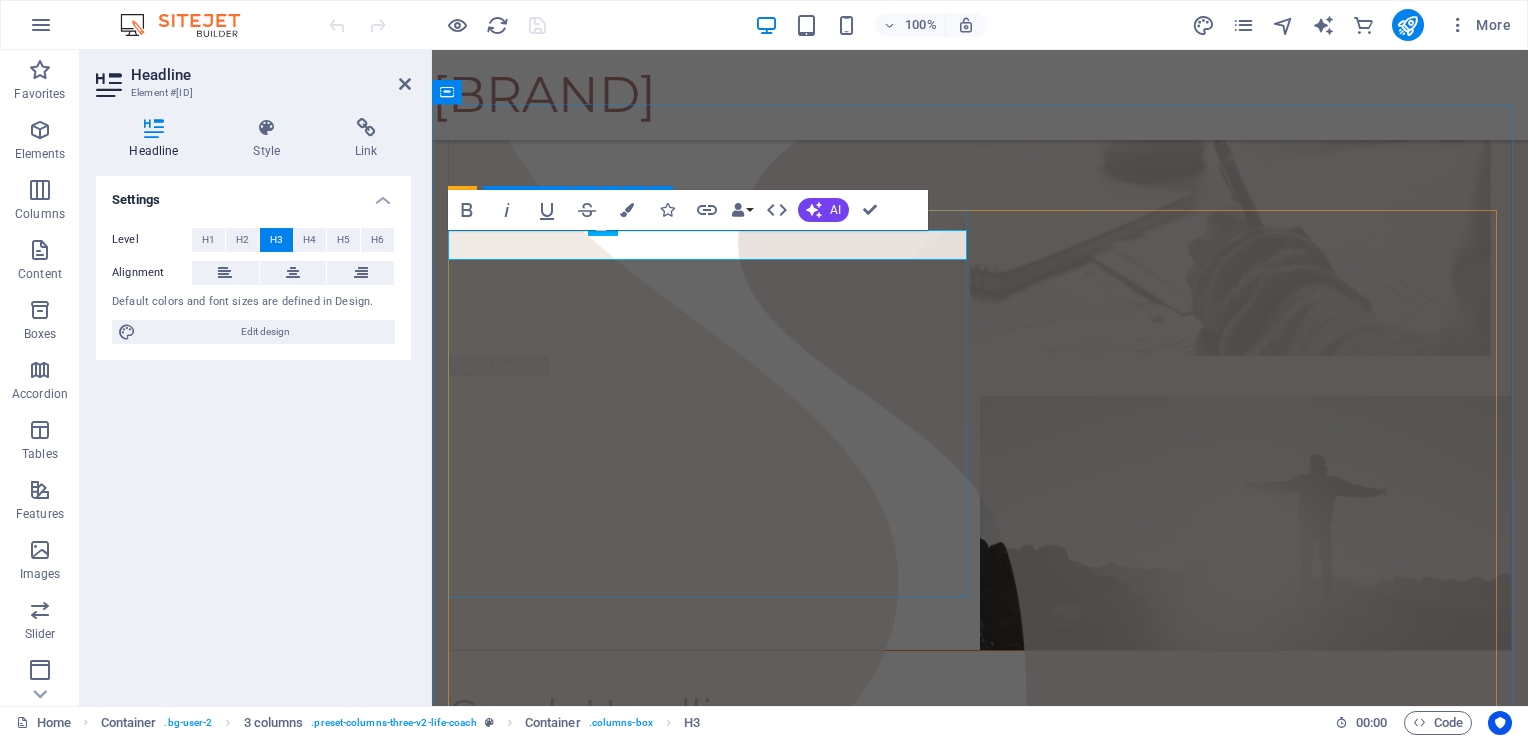 click on "​Palvelu palvelu" at bounding box center (711, 1113) 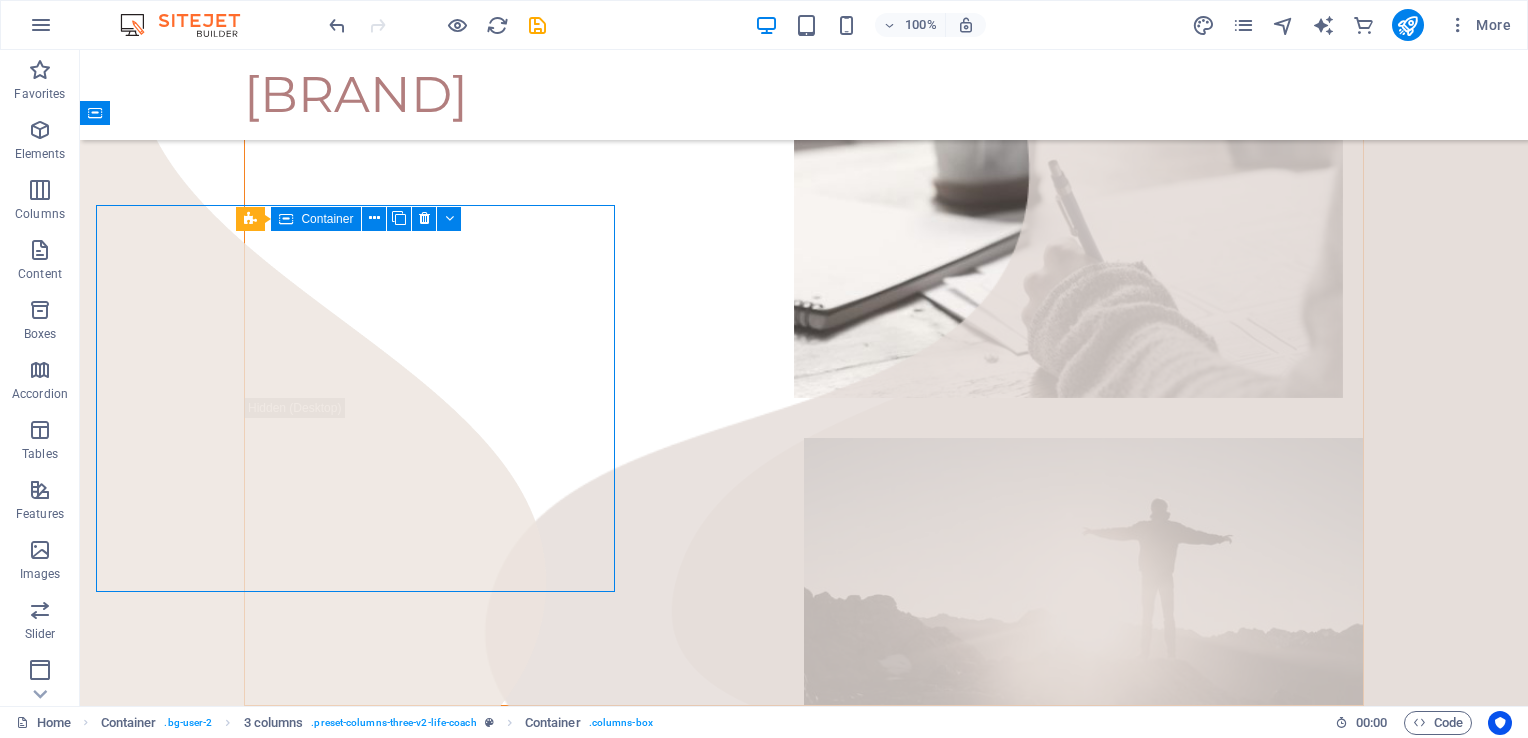 scroll, scrollTop: 700, scrollLeft: 0, axis: vertical 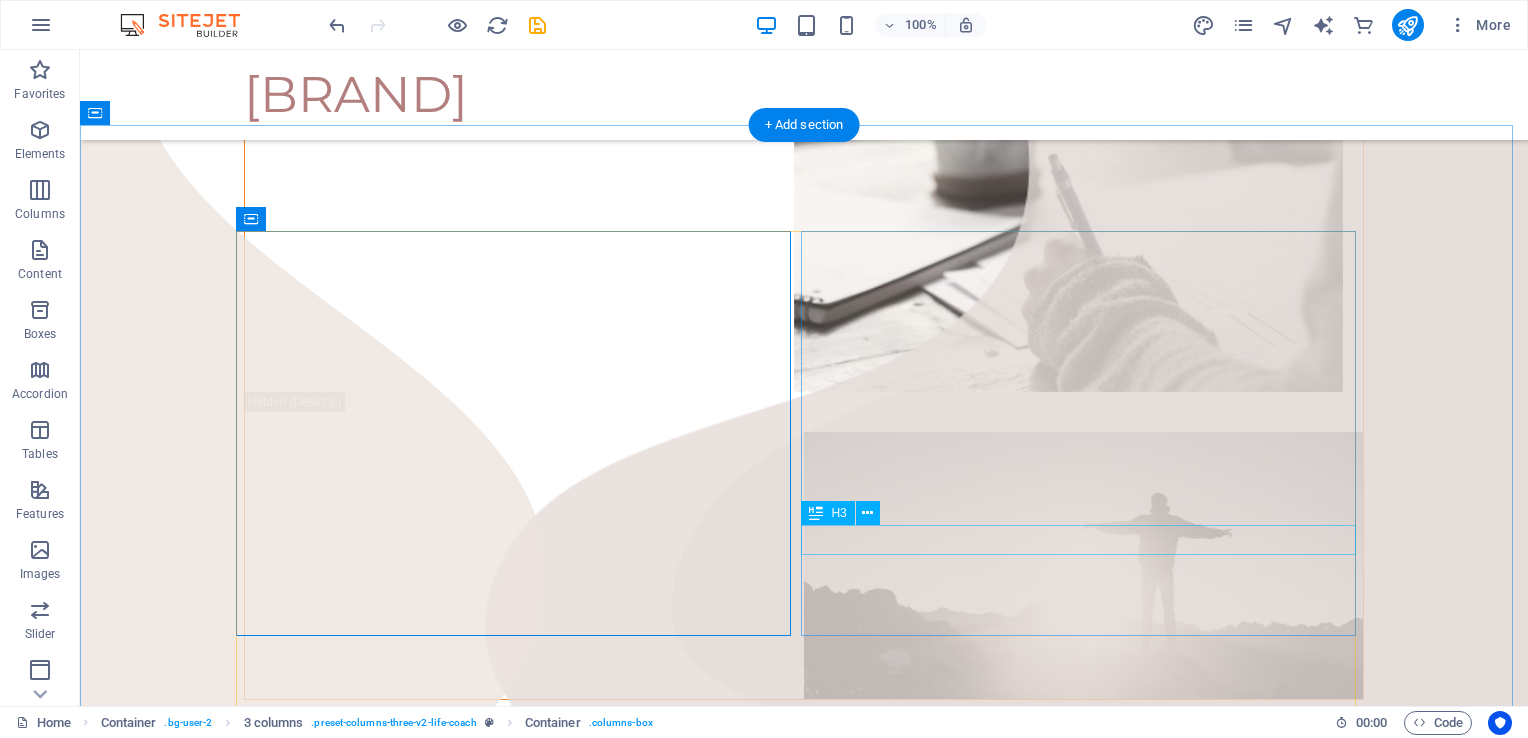 click on "Course Example" at bounding box center [521, 1530] 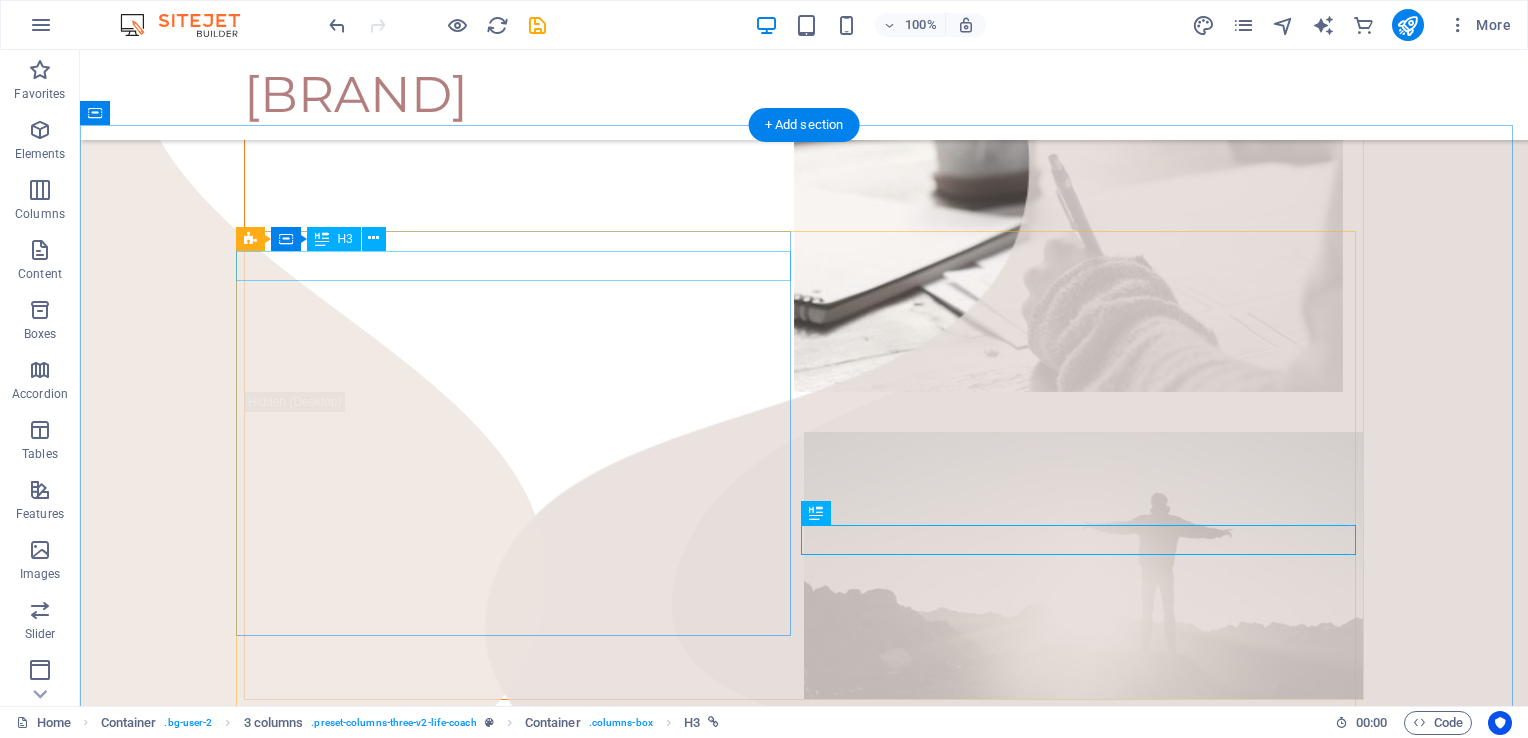 click on "Palvelu" at bounding box center [521, 1146] 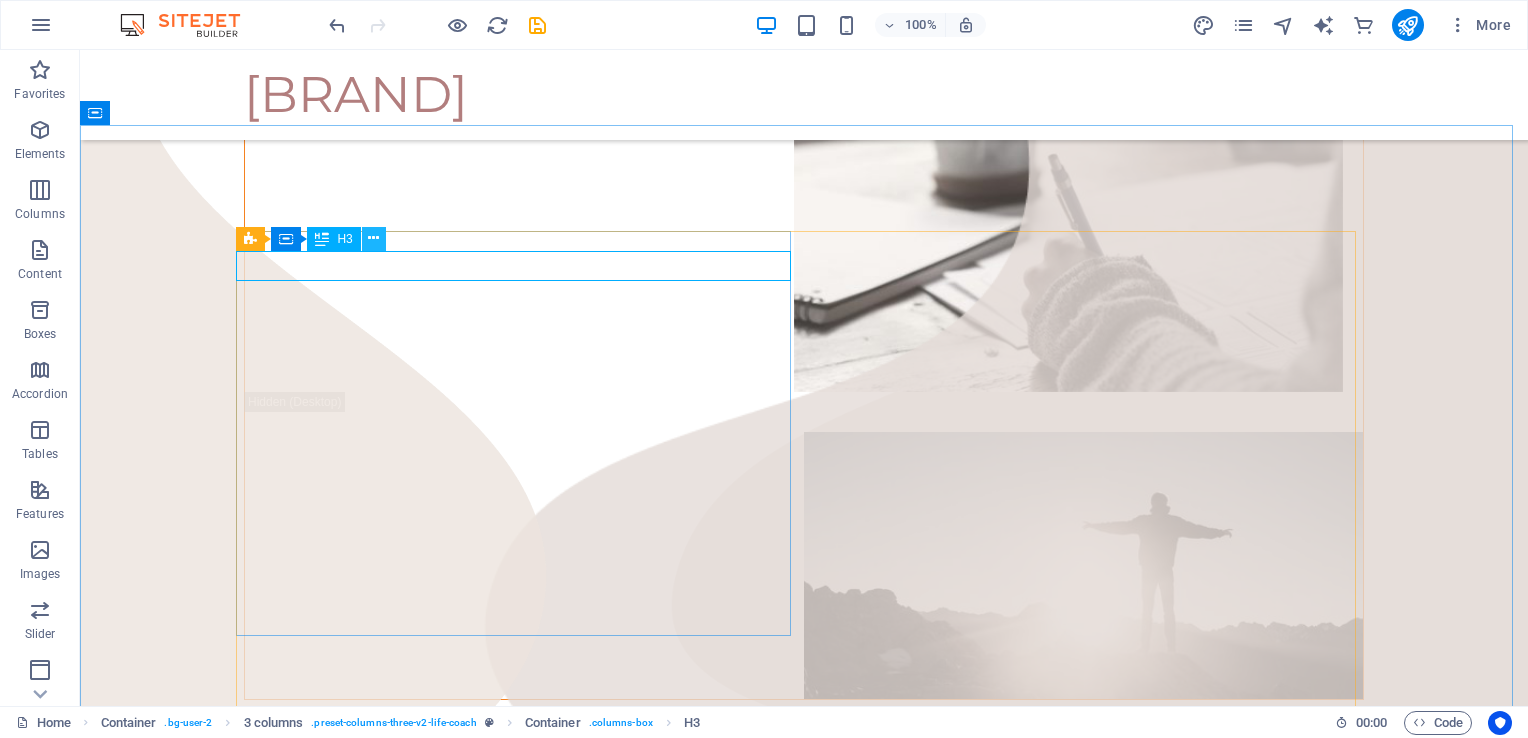 click at bounding box center (373, 238) 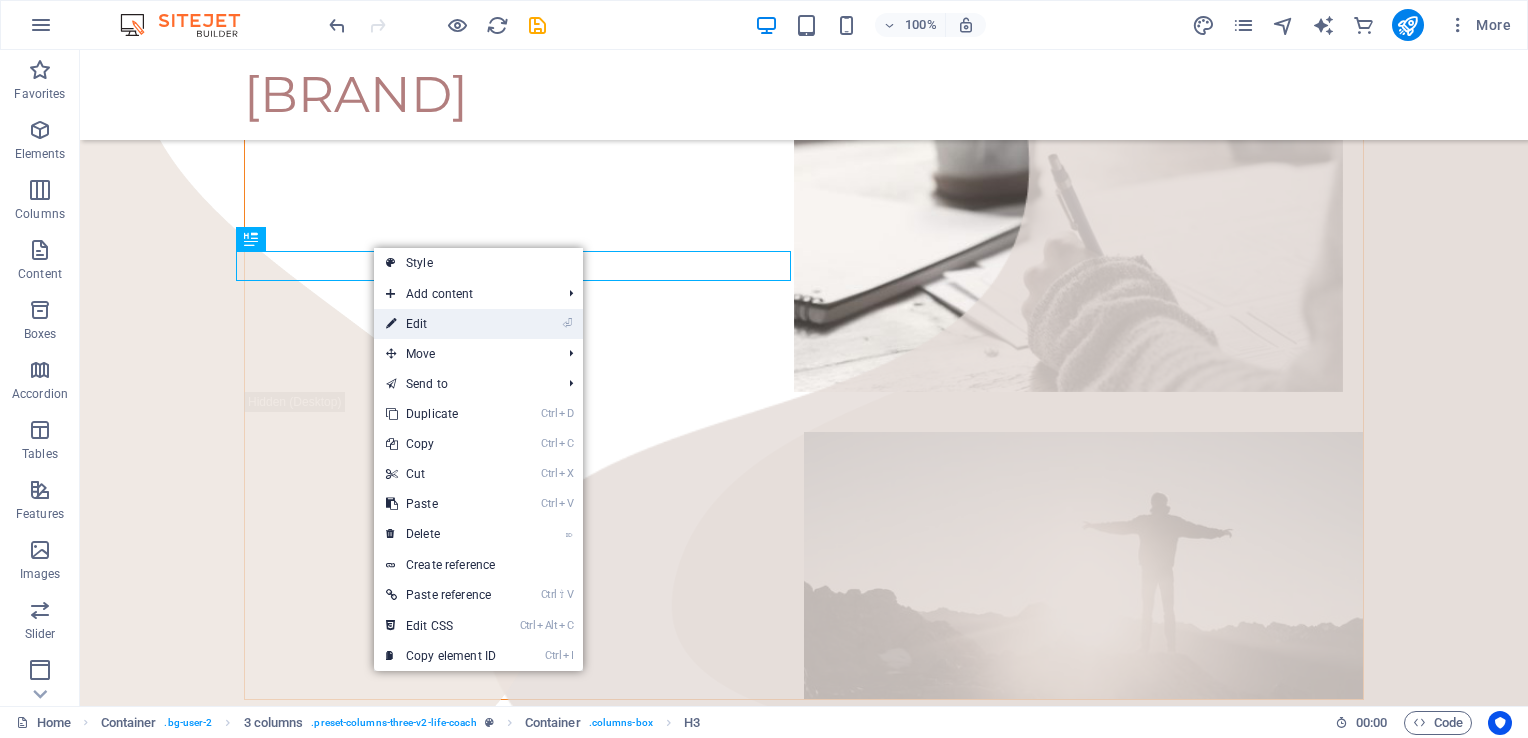 click on "⏎  Edit" at bounding box center (441, 324) 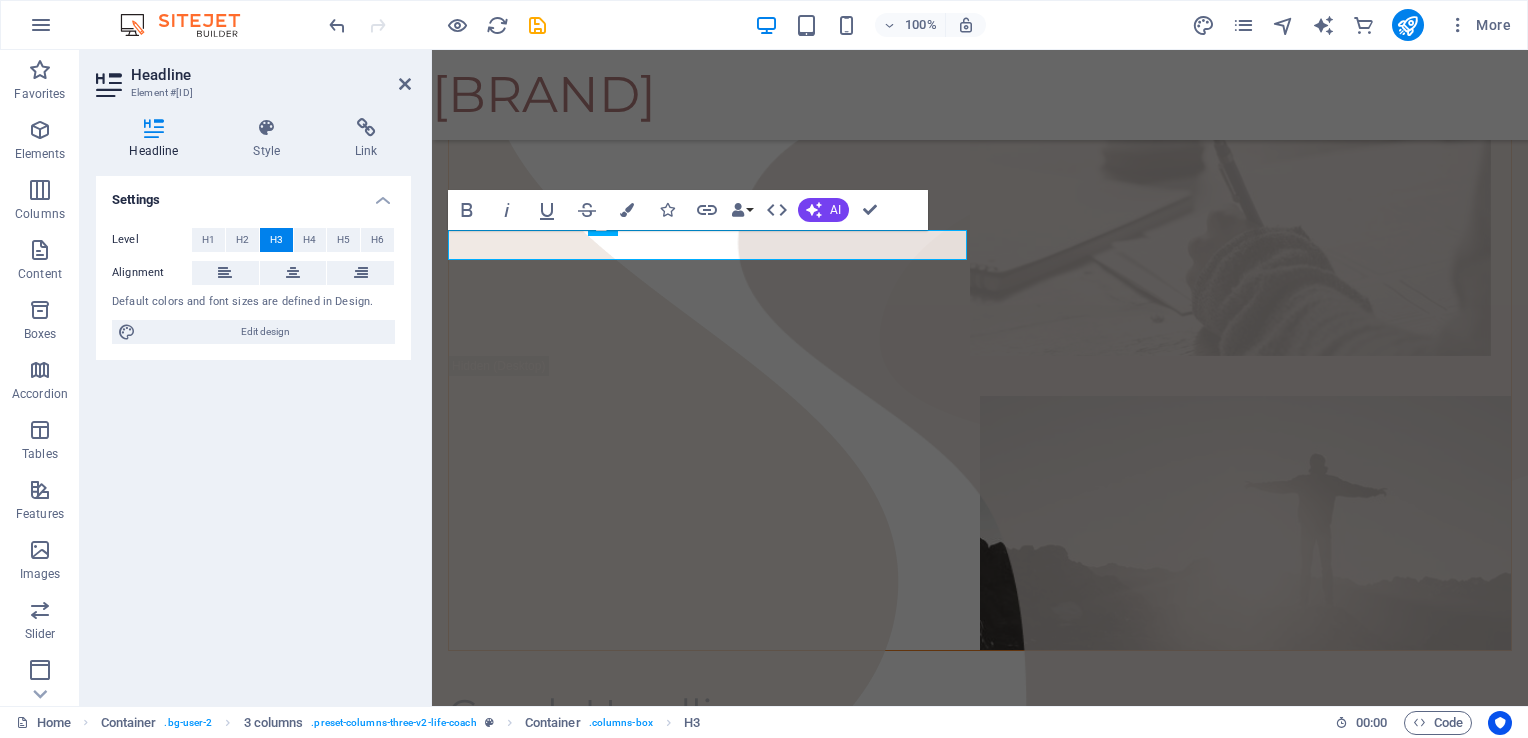 click on "H3" at bounding box center [276, 240] 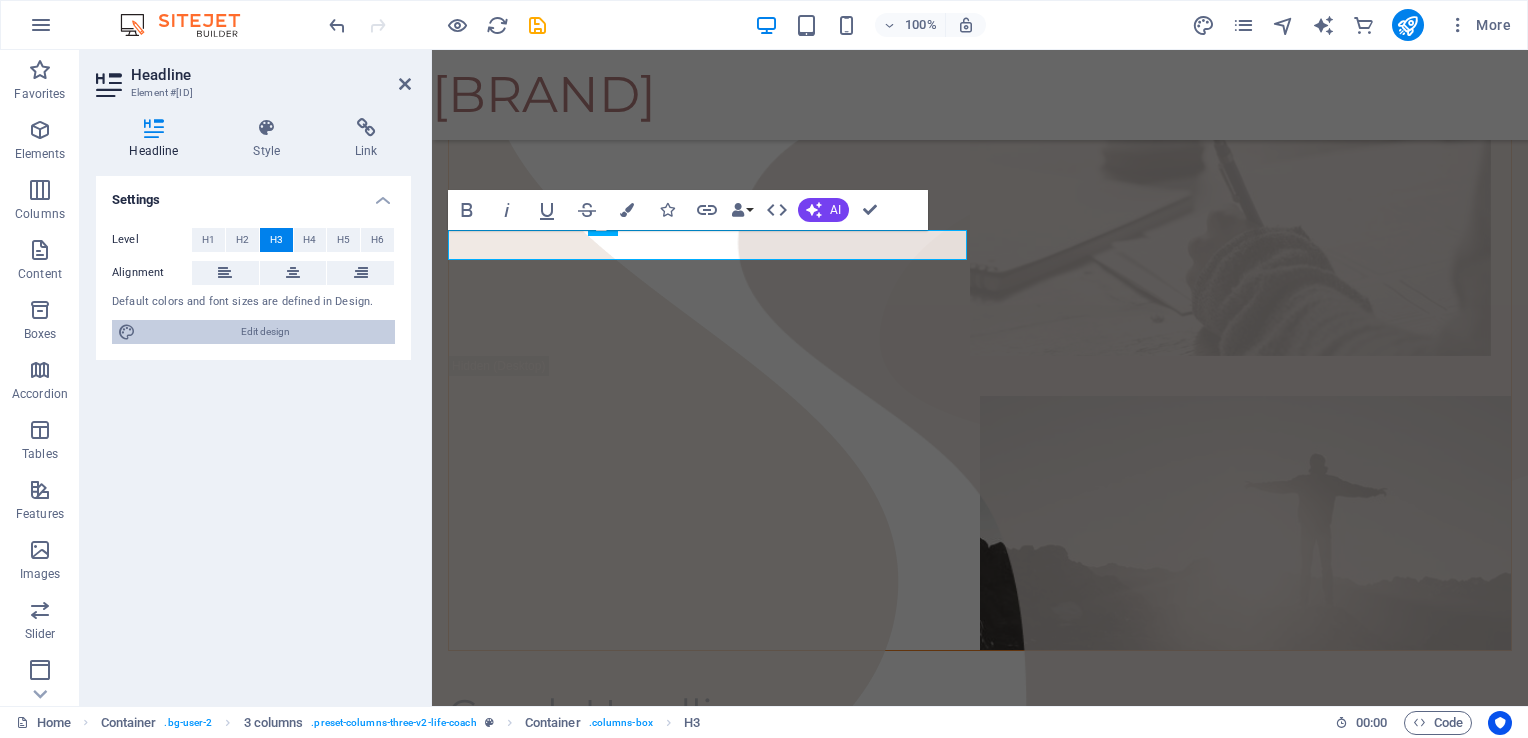 click on "Edit design" at bounding box center (265, 332) 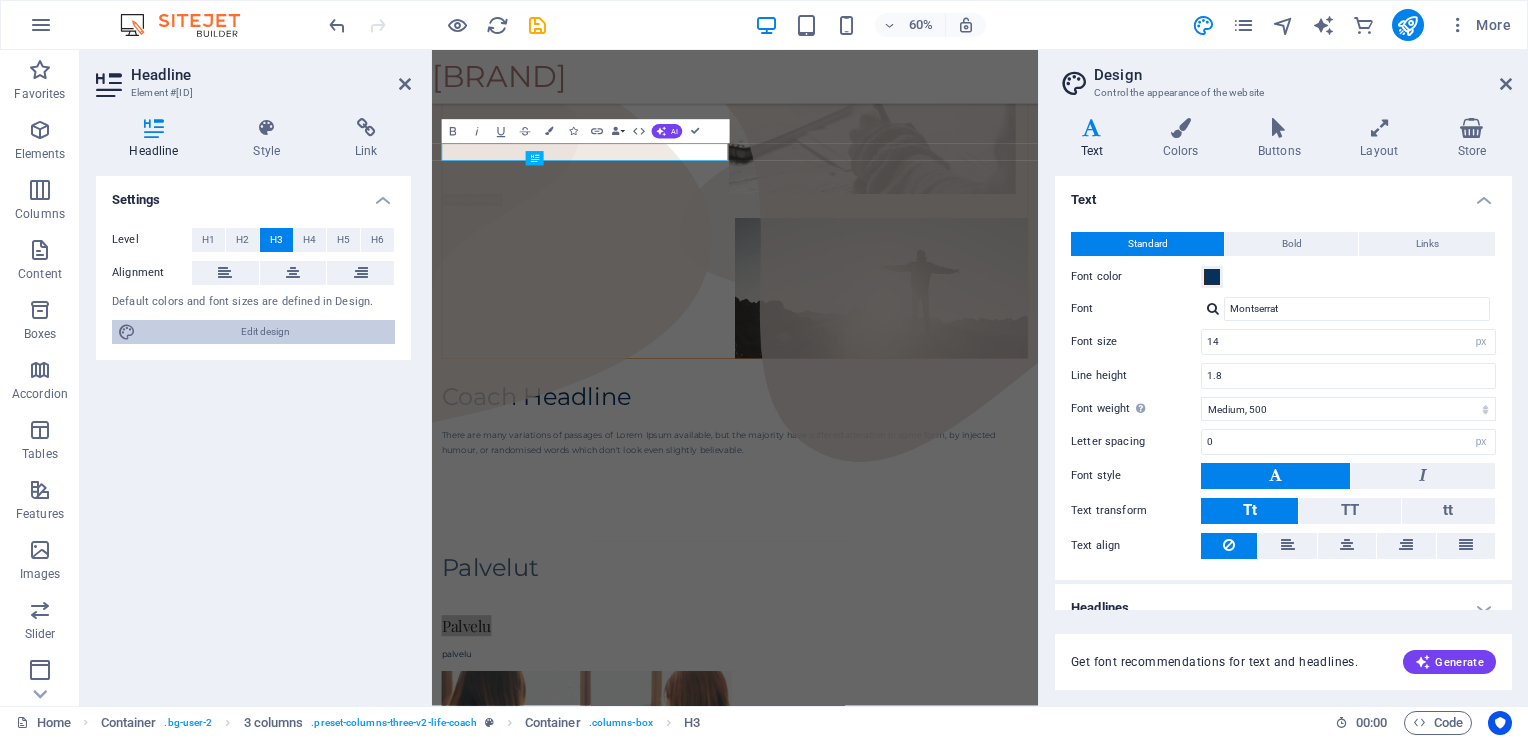 scroll, scrollTop: 688, scrollLeft: 0, axis: vertical 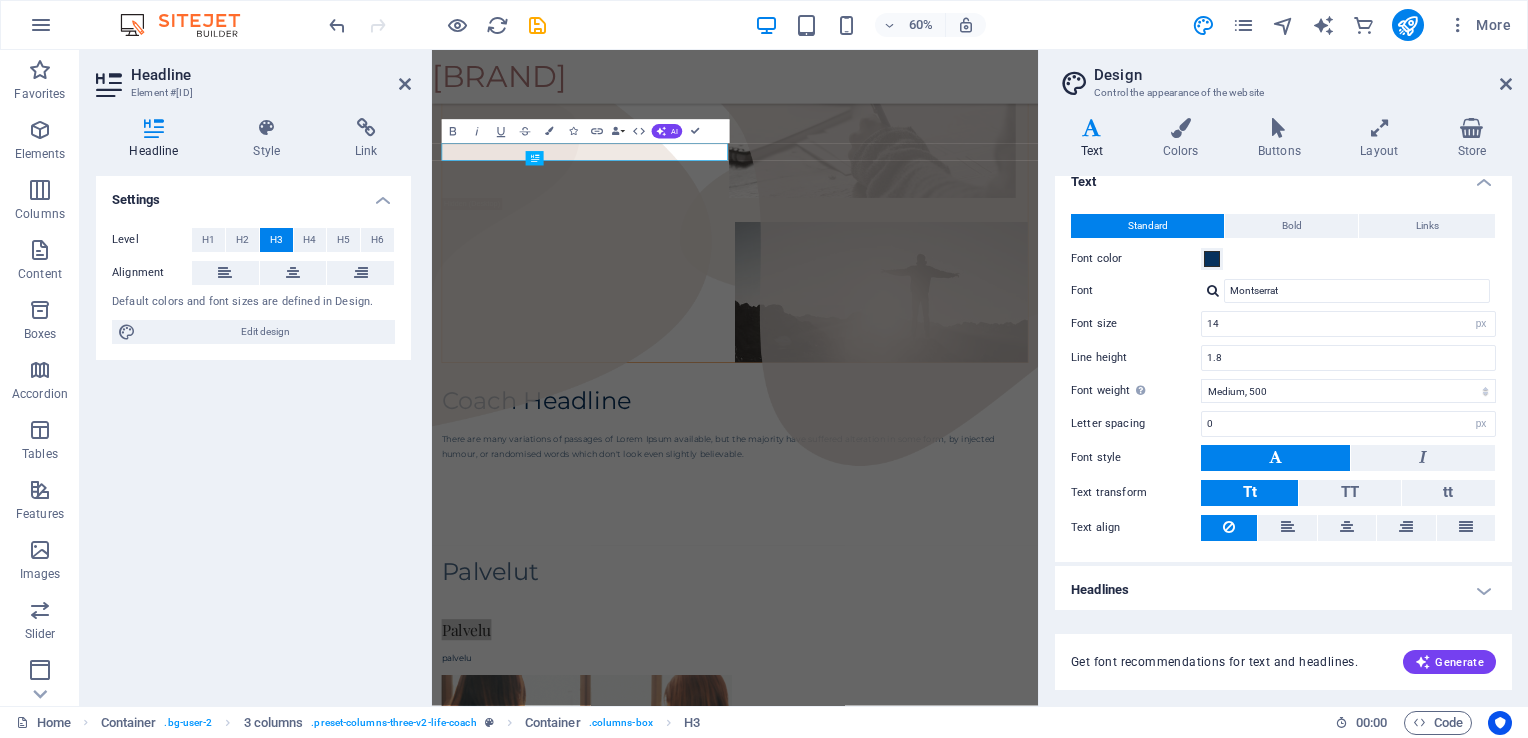 click on "Headlines" at bounding box center [1283, 590] 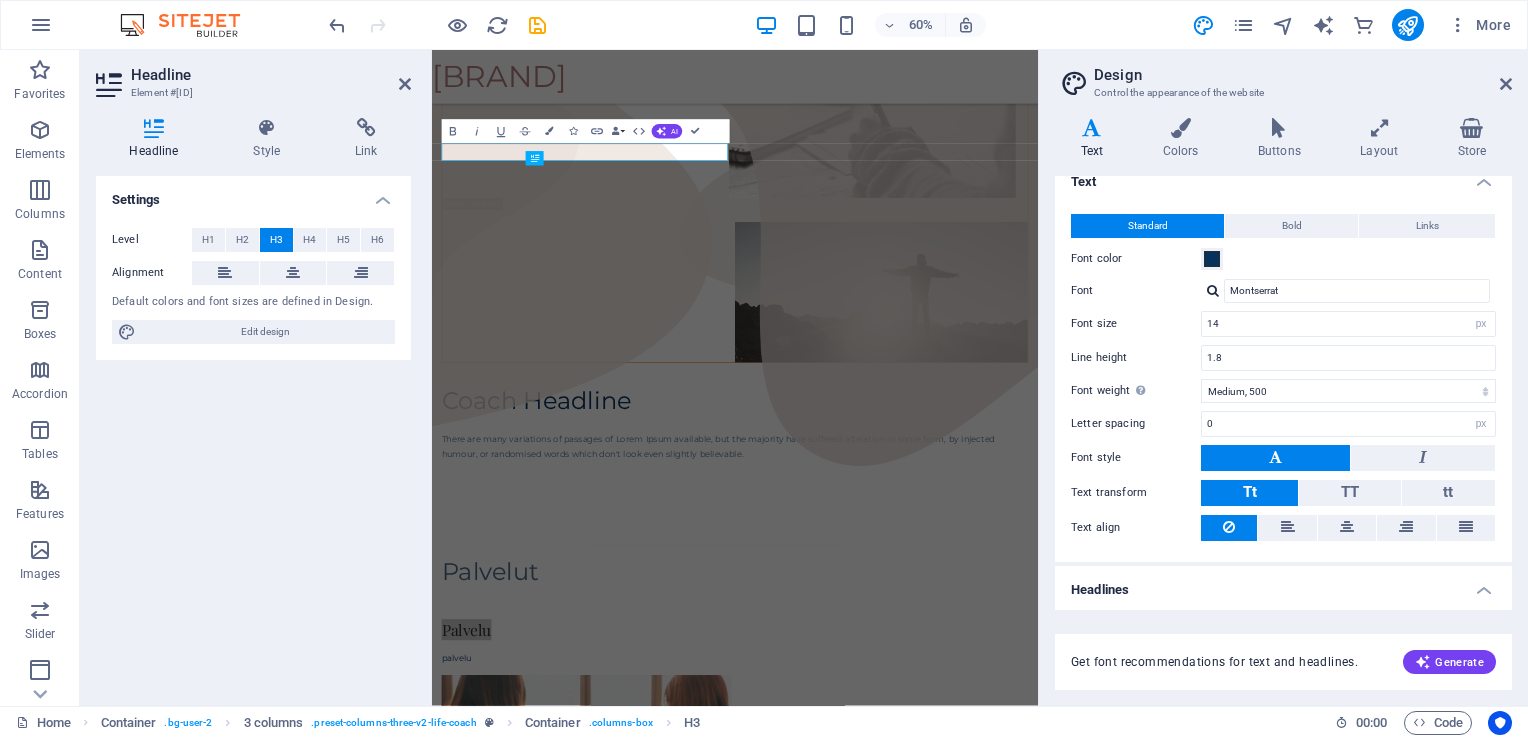 click on "Headlines" at bounding box center (1283, 584) 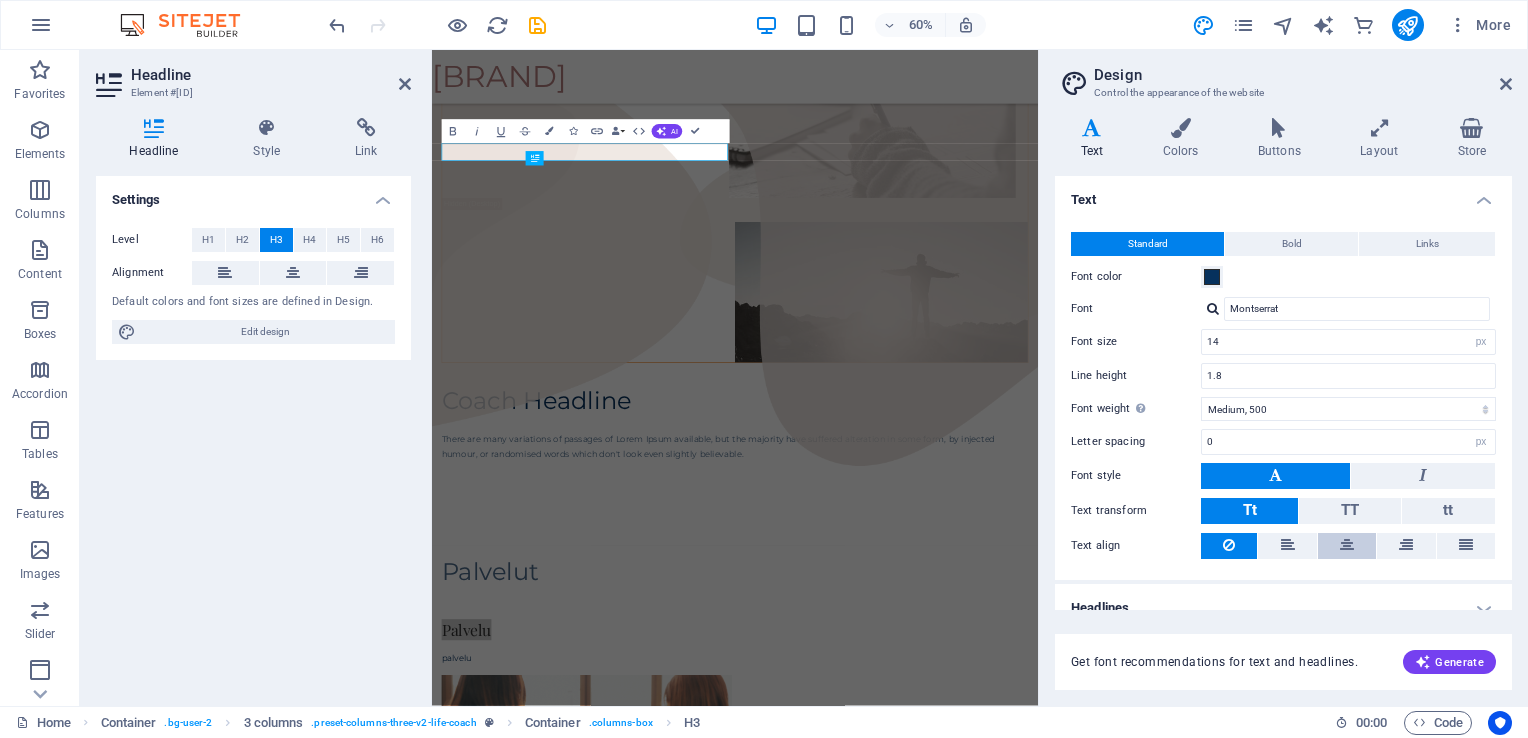 scroll, scrollTop: 18, scrollLeft: 0, axis: vertical 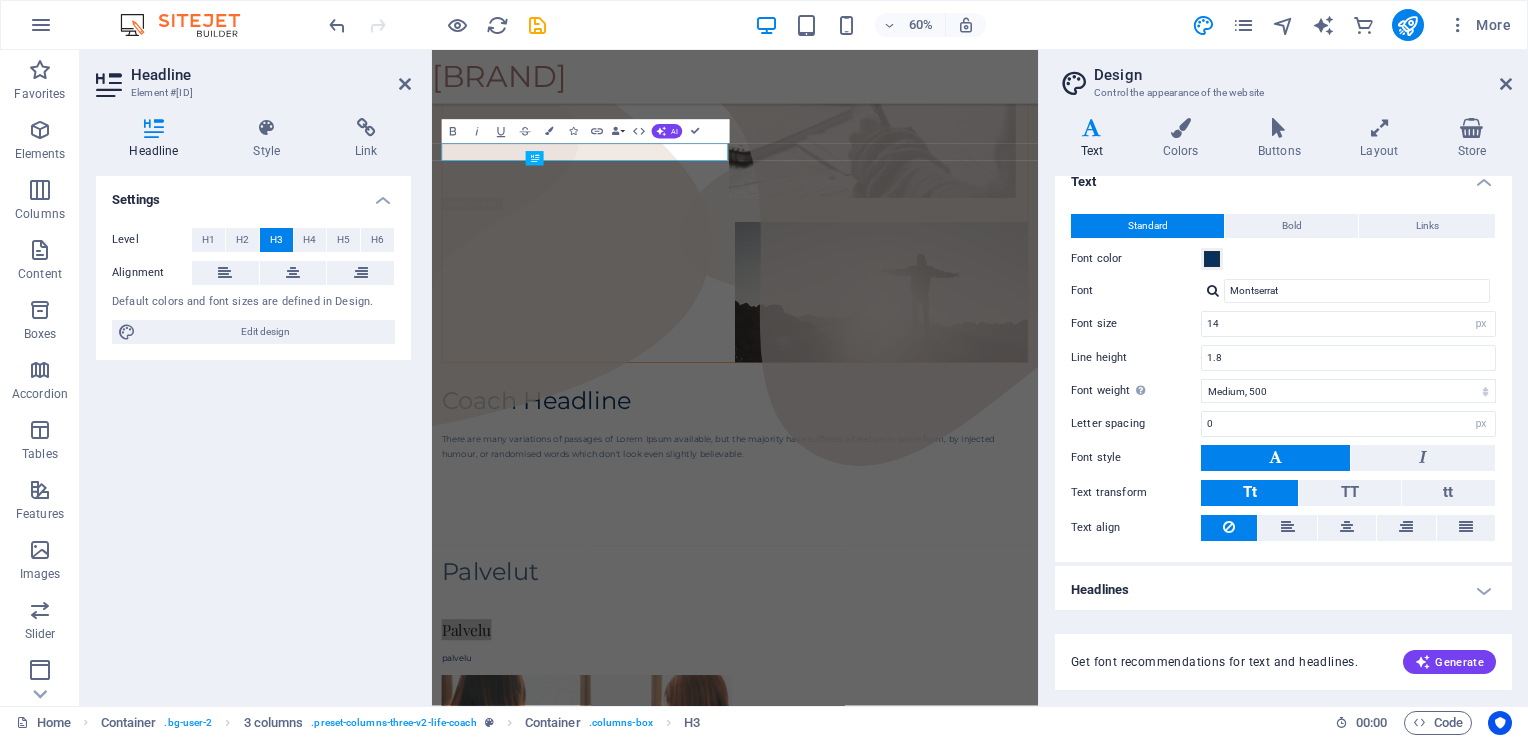 click on "Headlines" at bounding box center (1283, 590) 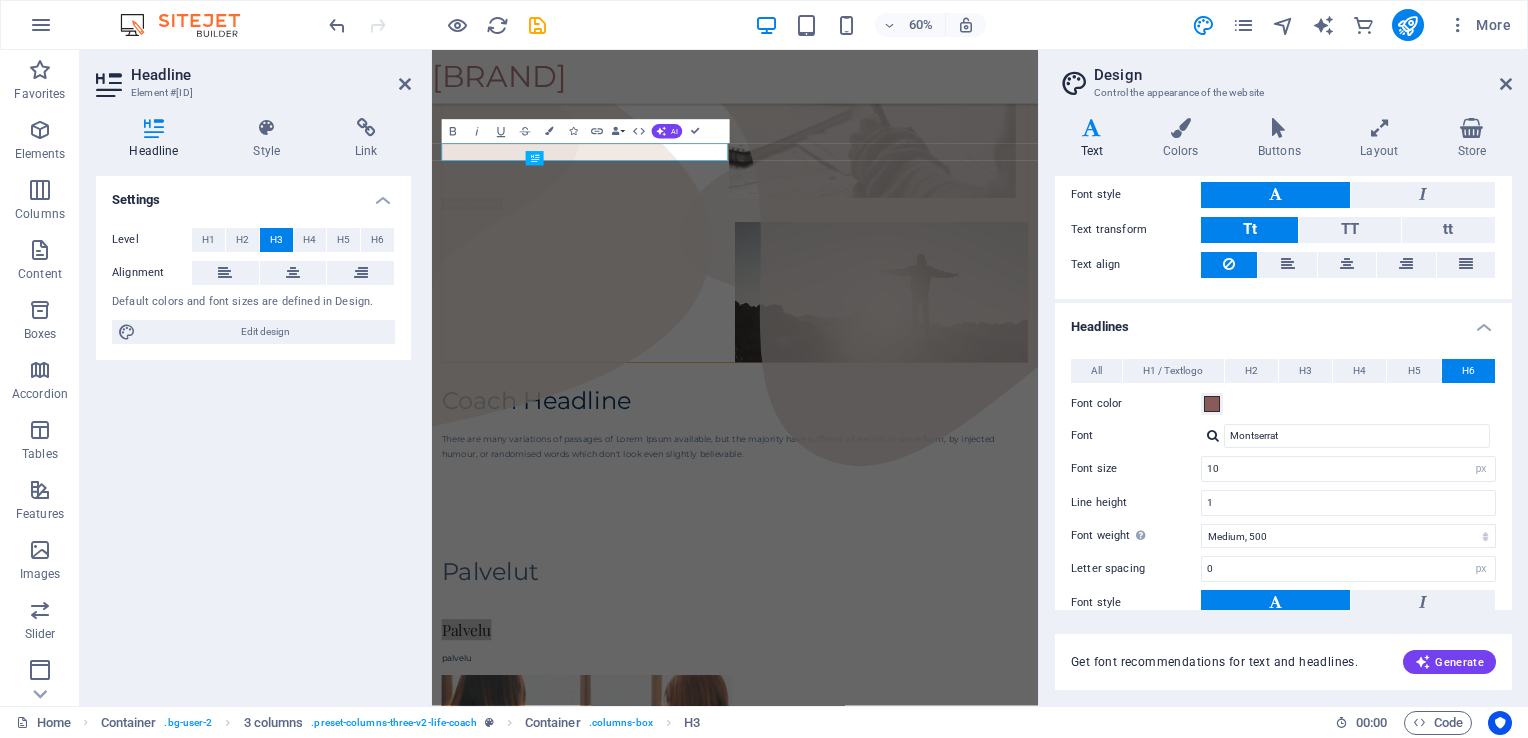 scroll, scrollTop: 240, scrollLeft: 0, axis: vertical 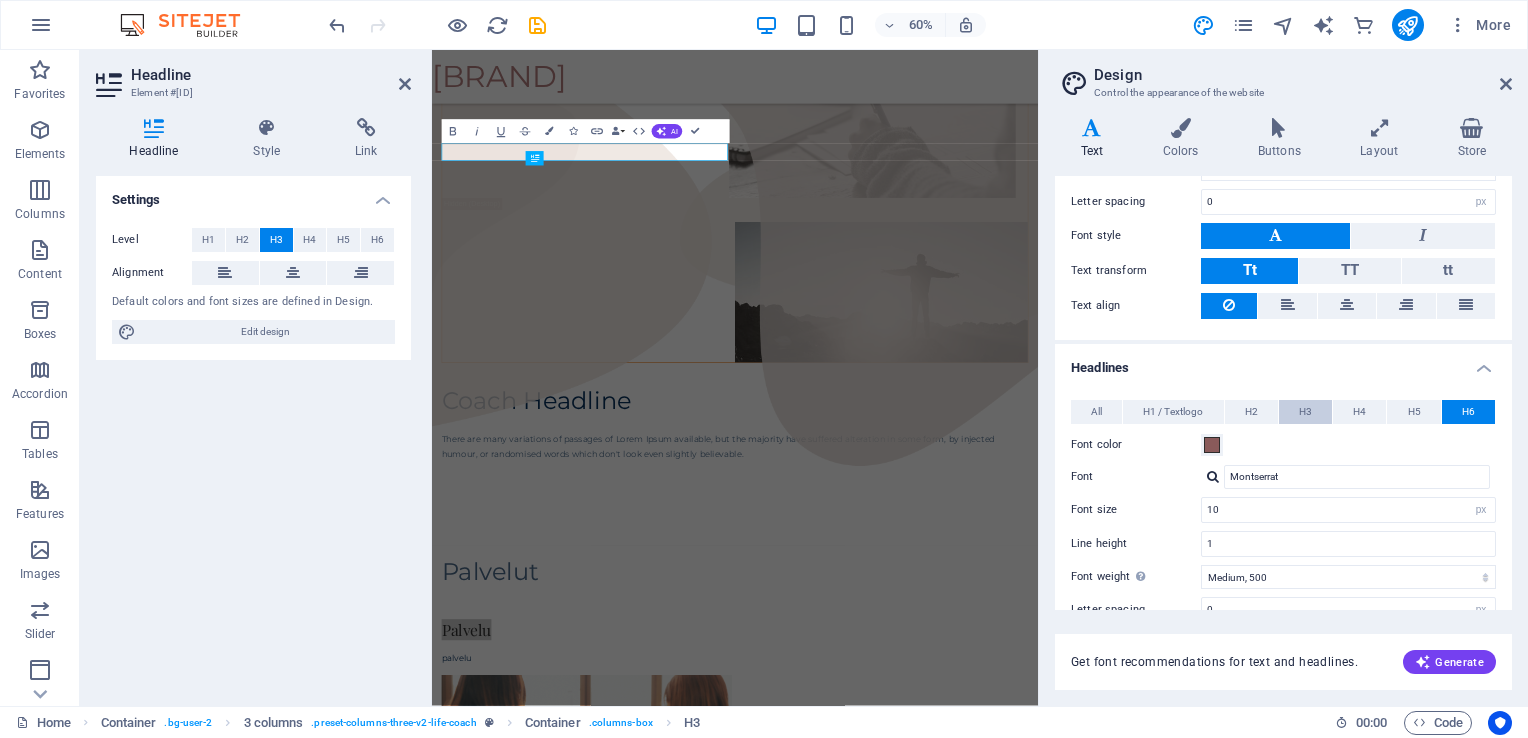 click on "H3" at bounding box center (1305, 412) 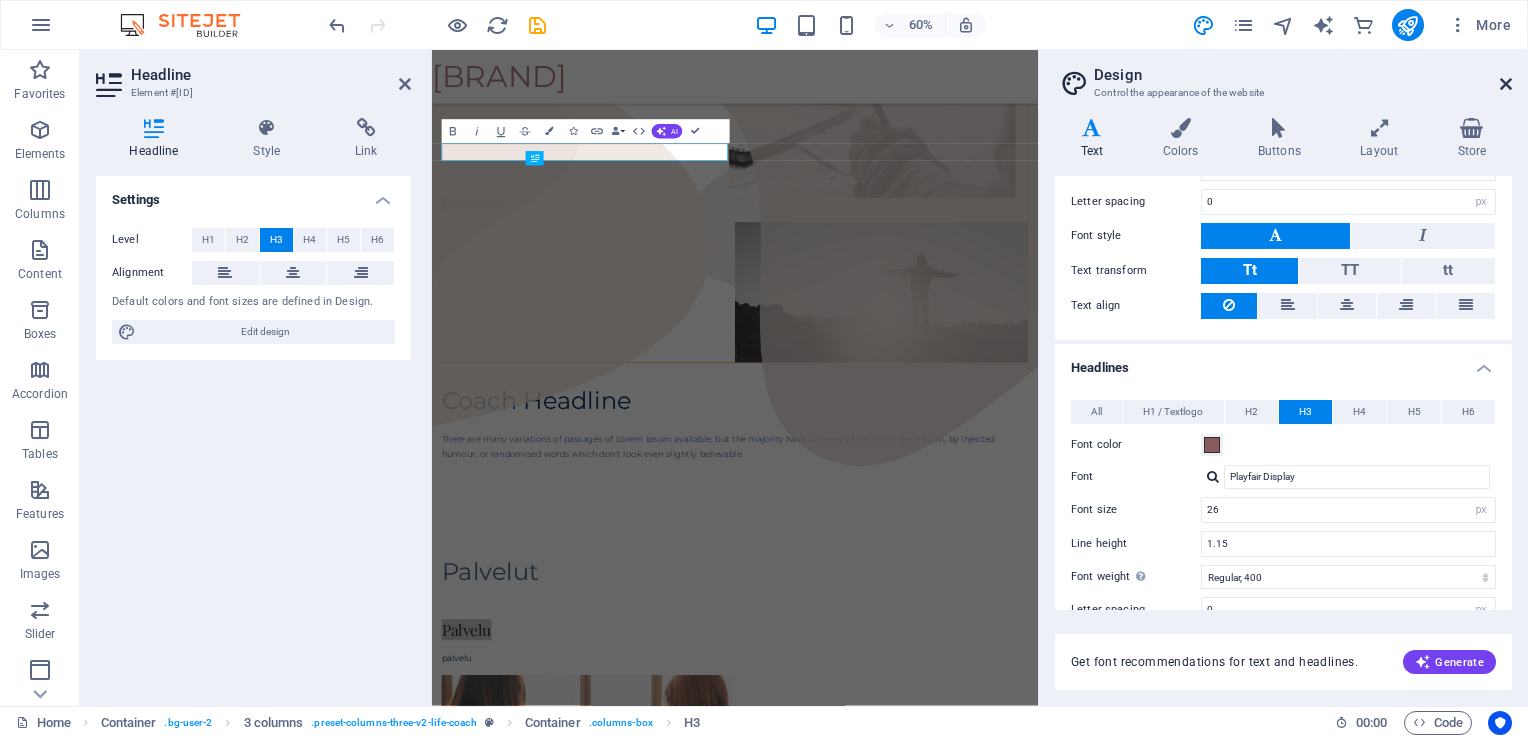 click at bounding box center [1506, 84] 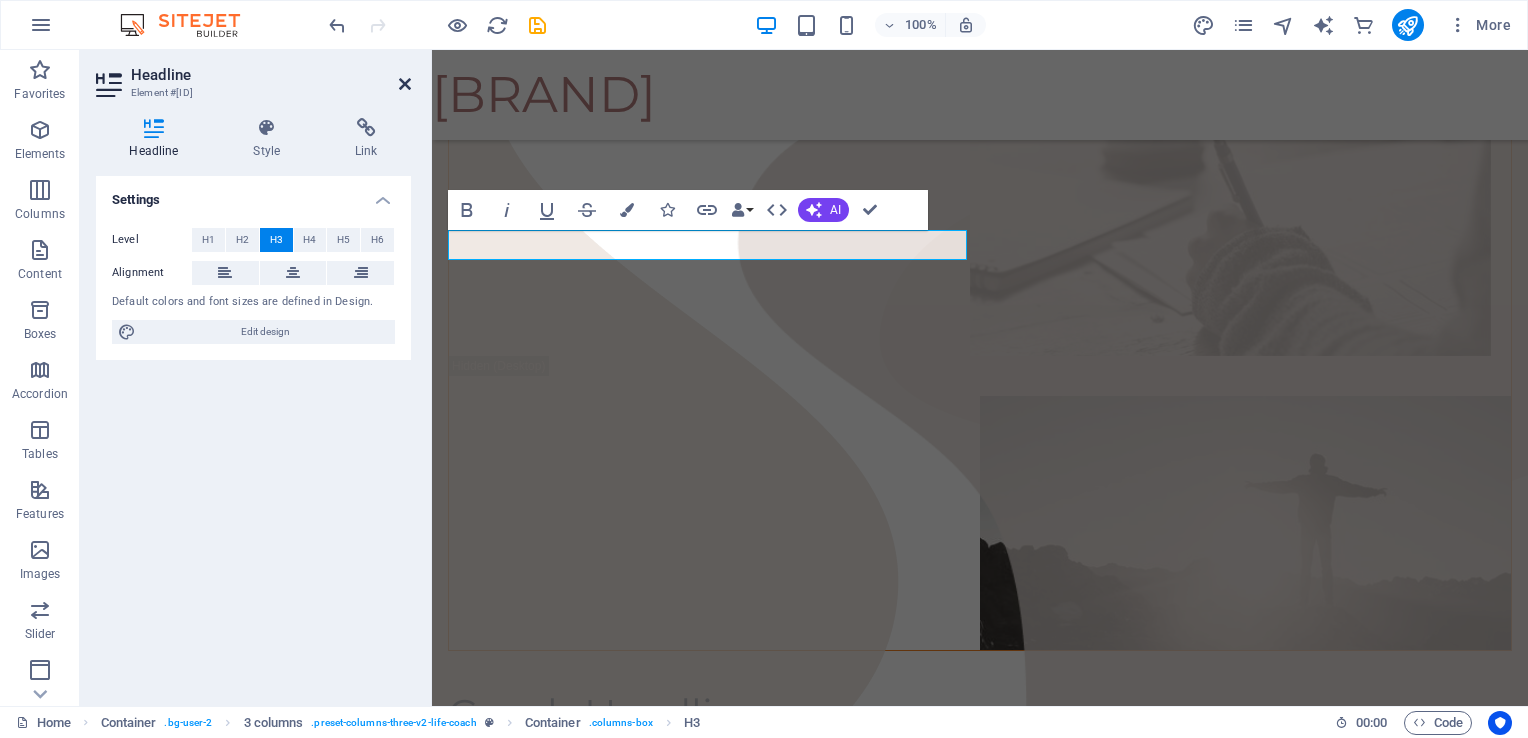 click at bounding box center (405, 84) 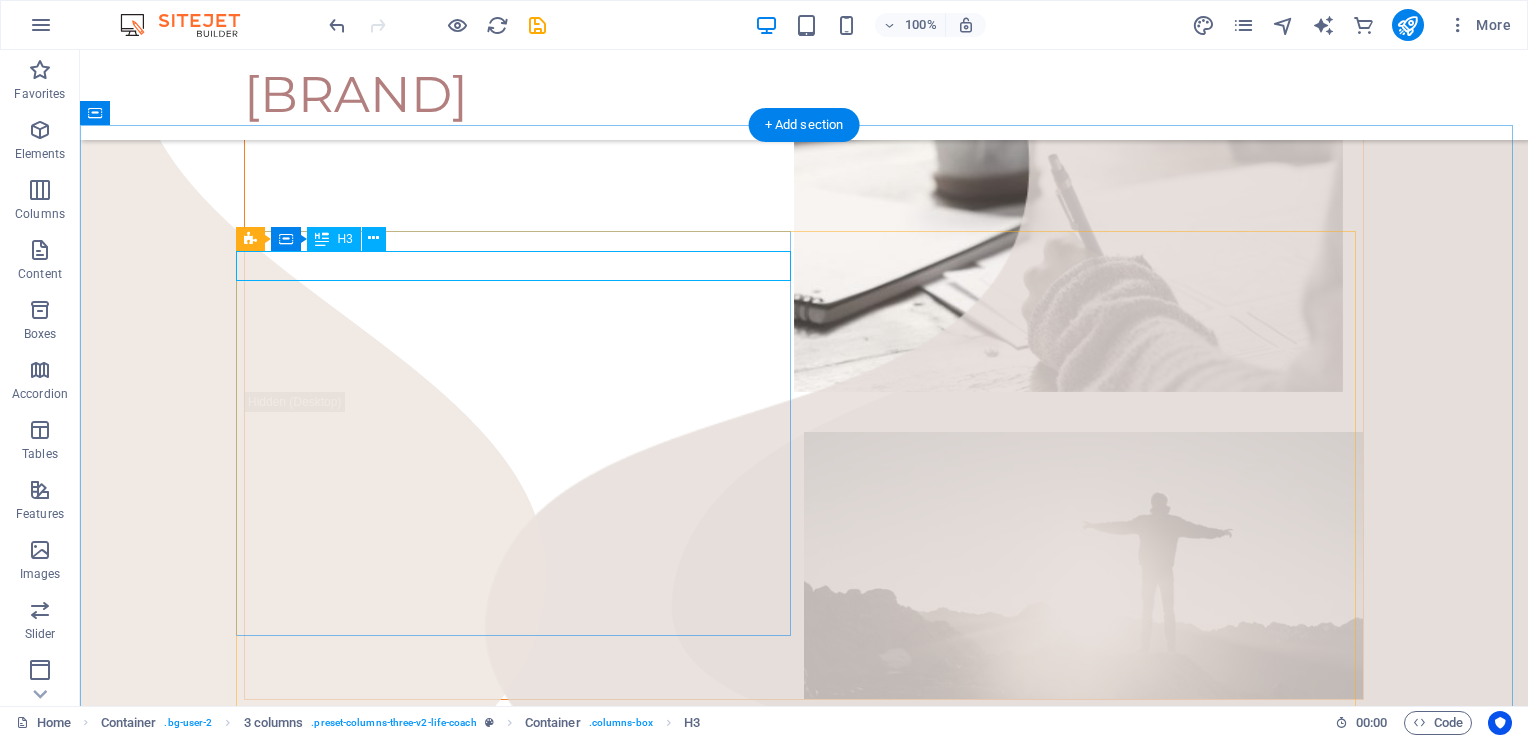 click on "Palvelu" at bounding box center [521, 1146] 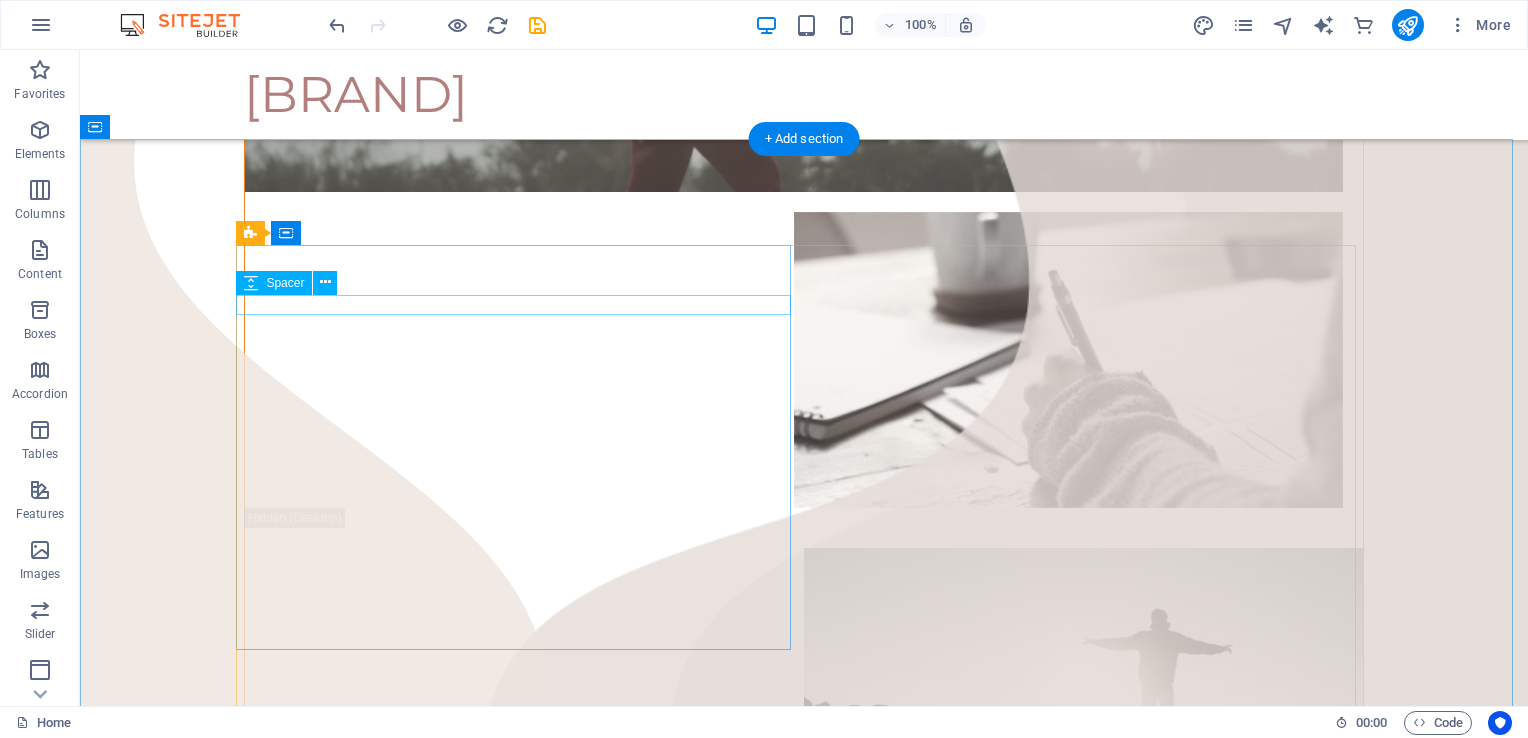 scroll, scrollTop: 500, scrollLeft: 0, axis: vertical 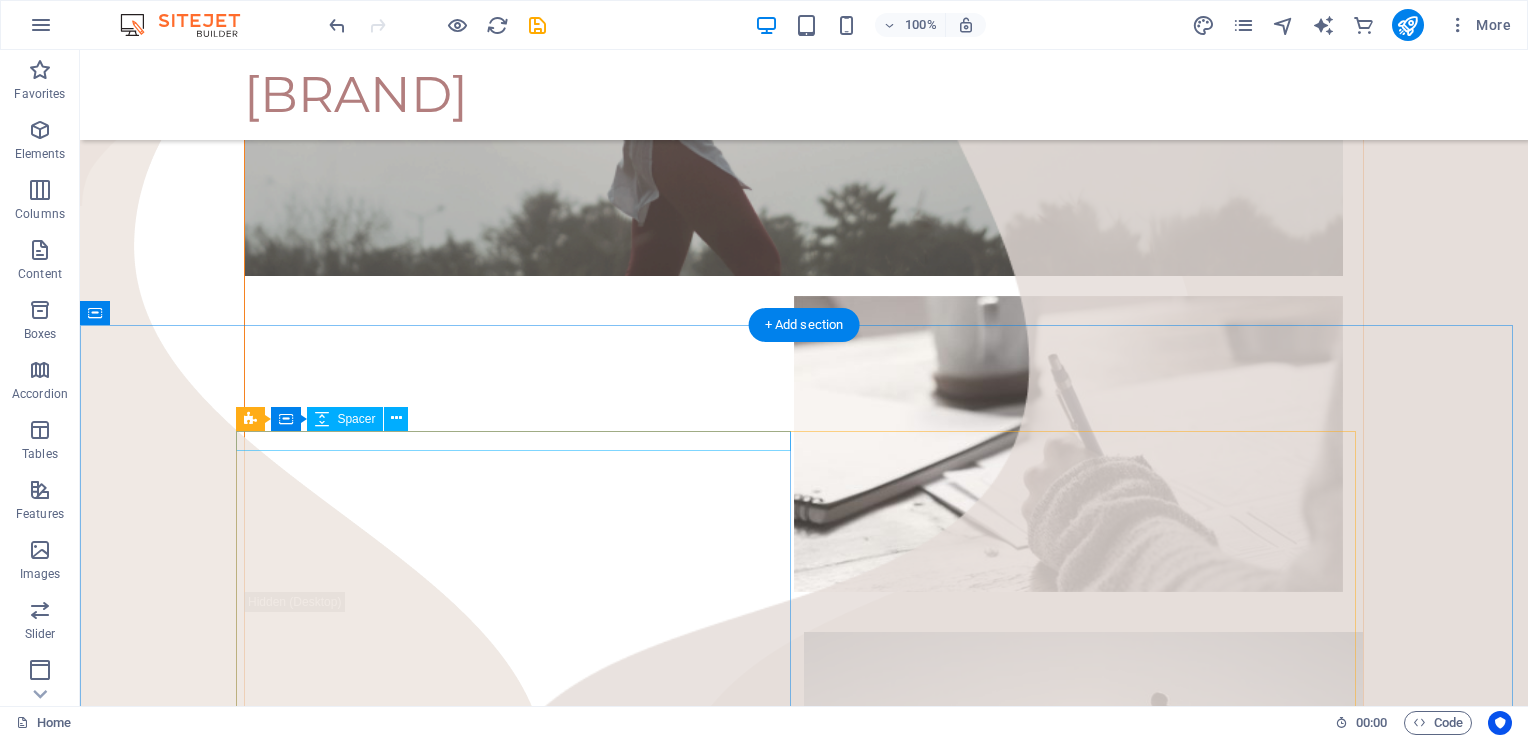 click at bounding box center (521, 1321) 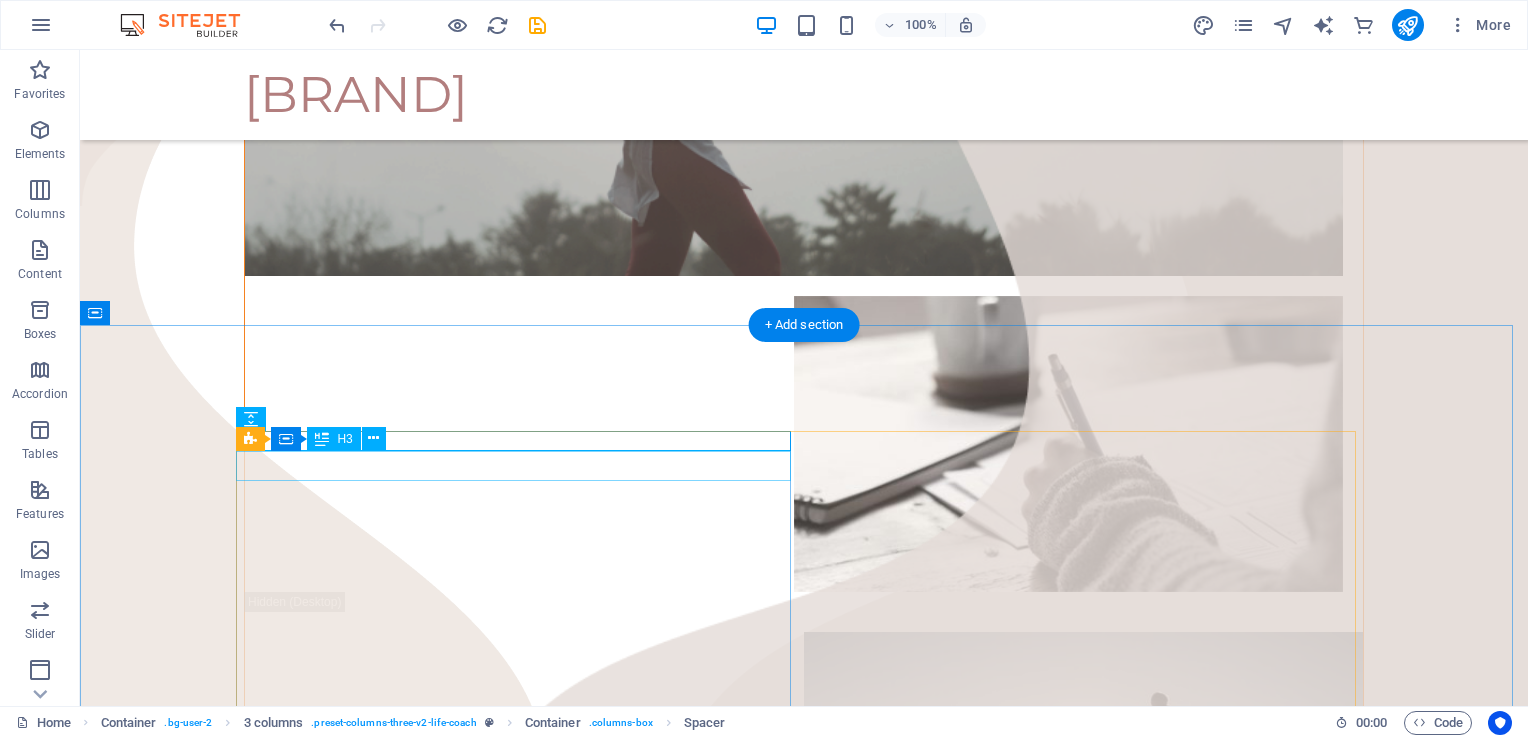 click on "Palvelu" at bounding box center (521, 1346) 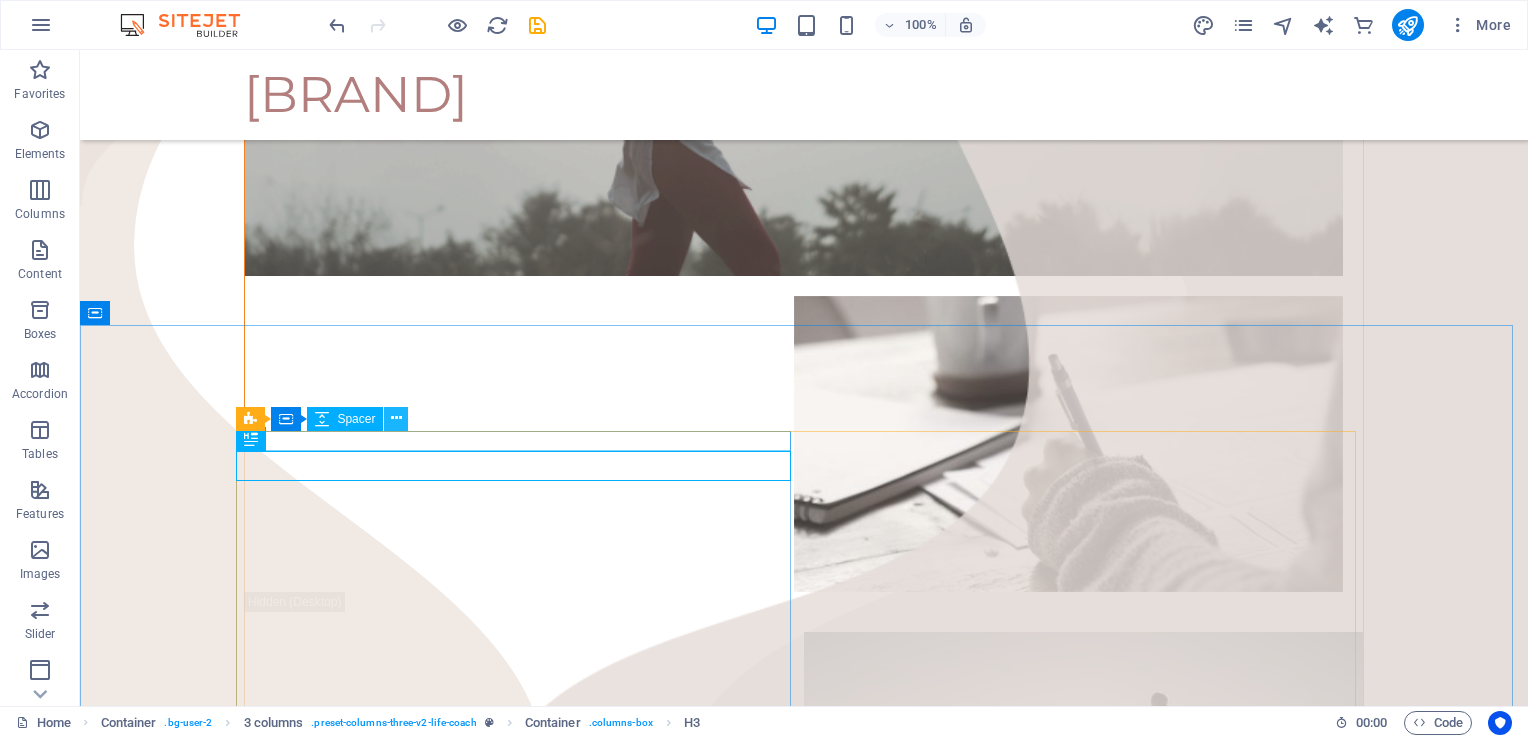 click at bounding box center [396, 418] 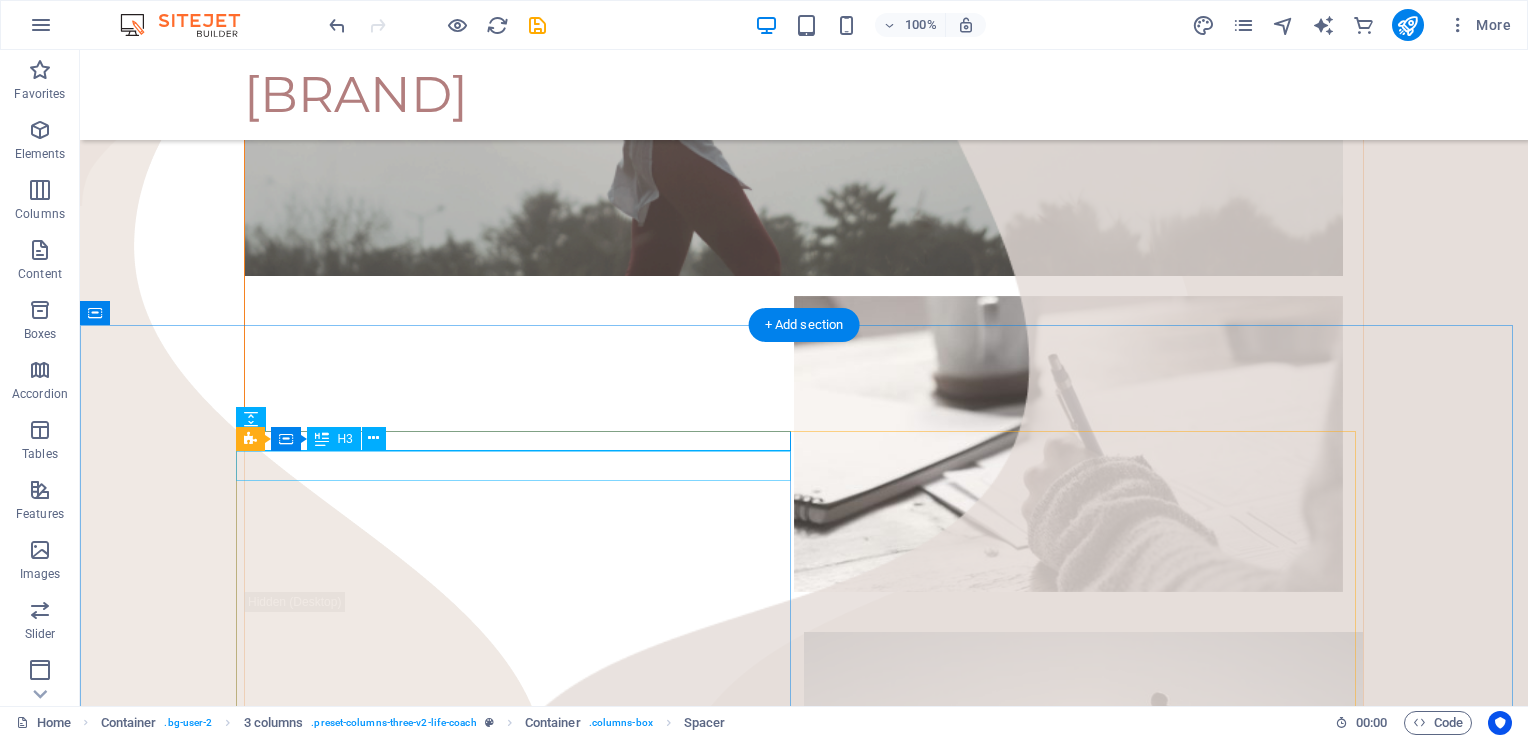 click on "Palvelu" at bounding box center (521, 1346) 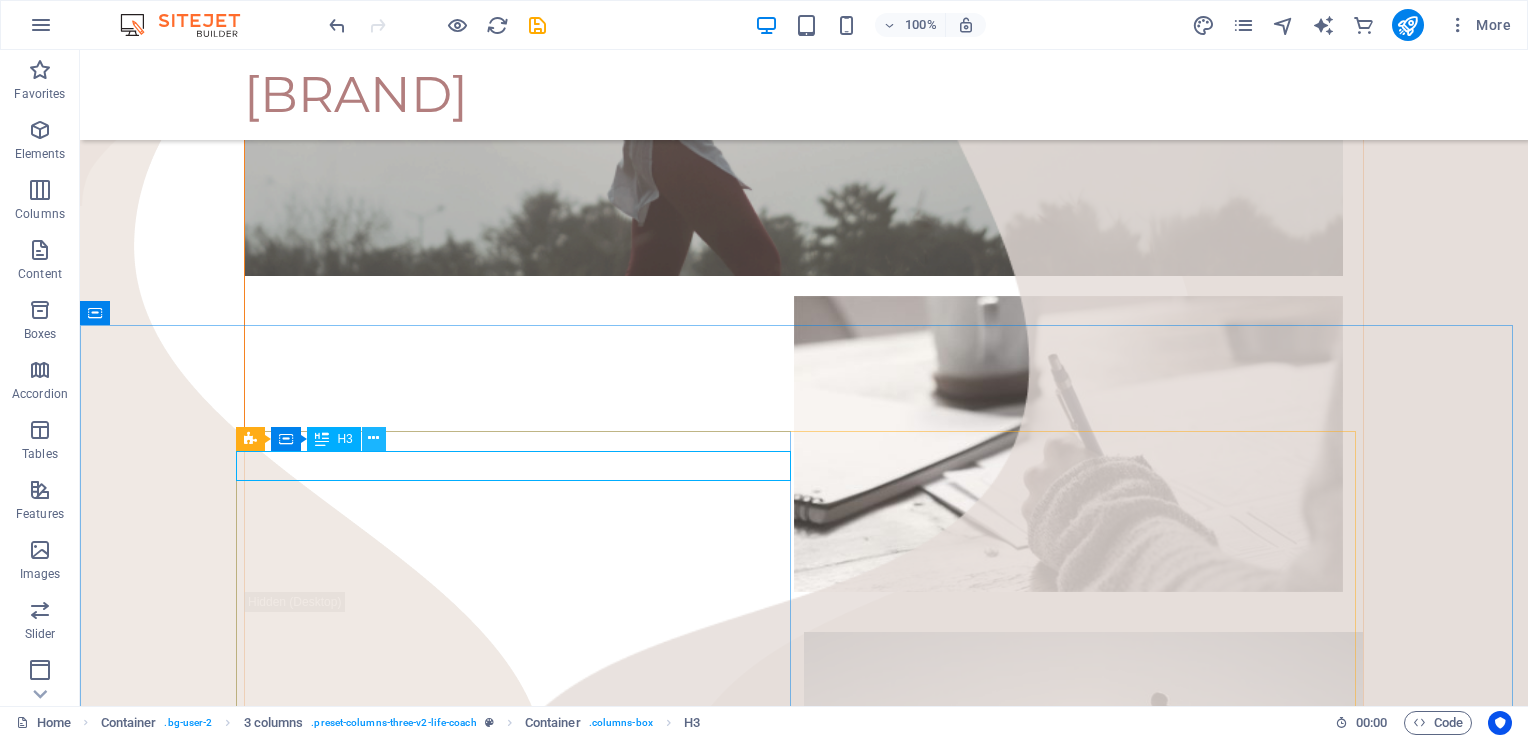 click at bounding box center (373, 438) 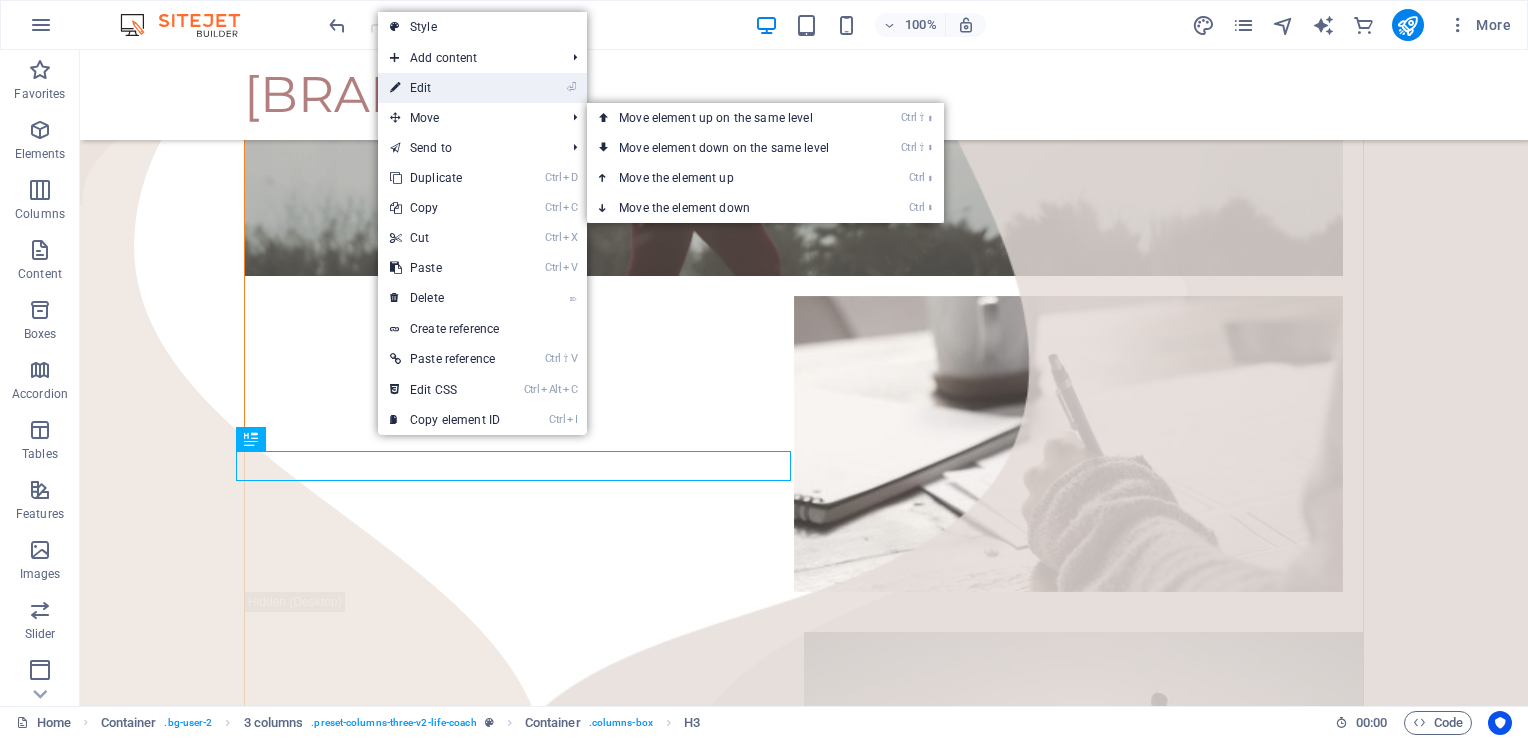 click on "⏎  Edit" at bounding box center [445, 88] 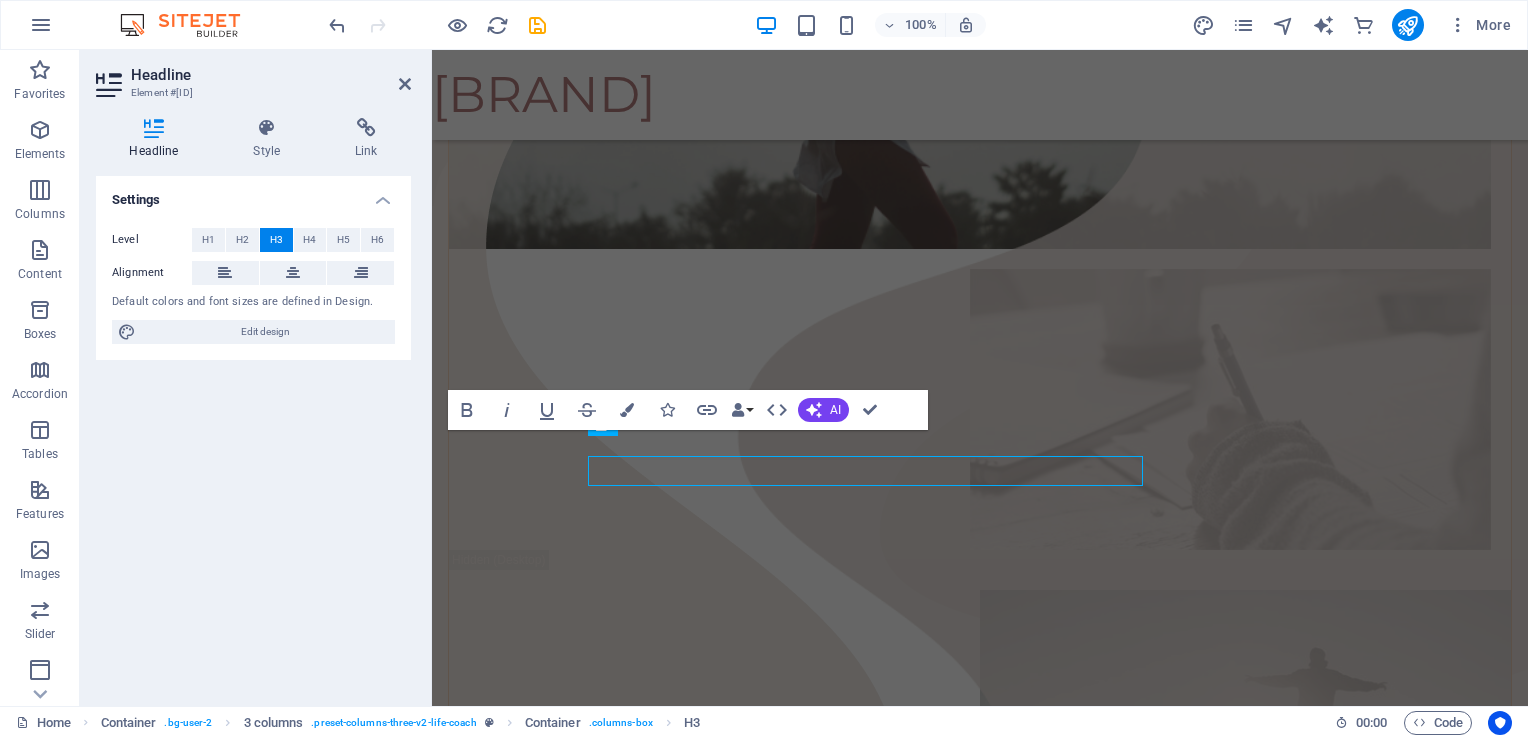 scroll, scrollTop: 494, scrollLeft: 0, axis: vertical 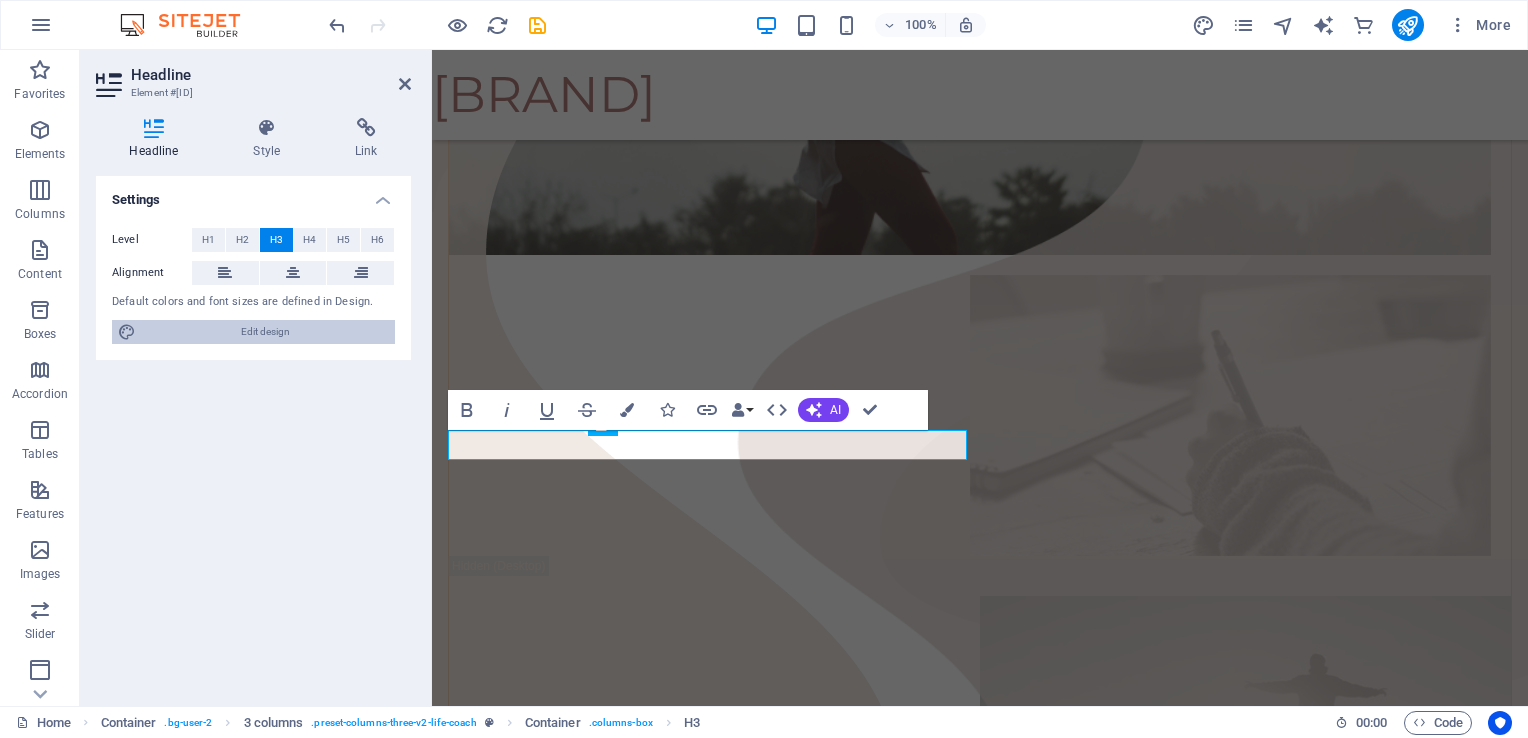 click on "Edit design" at bounding box center (265, 332) 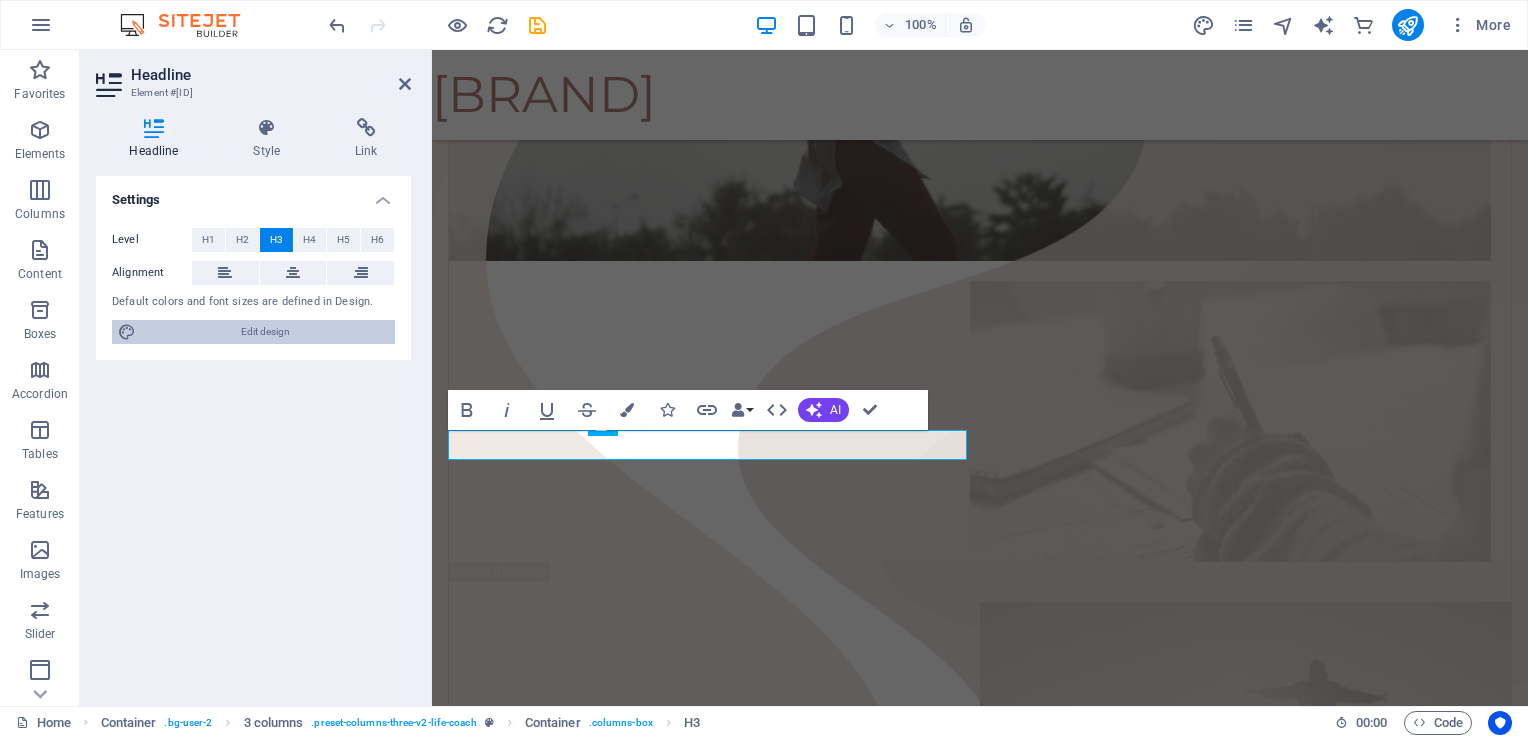 select on "px" 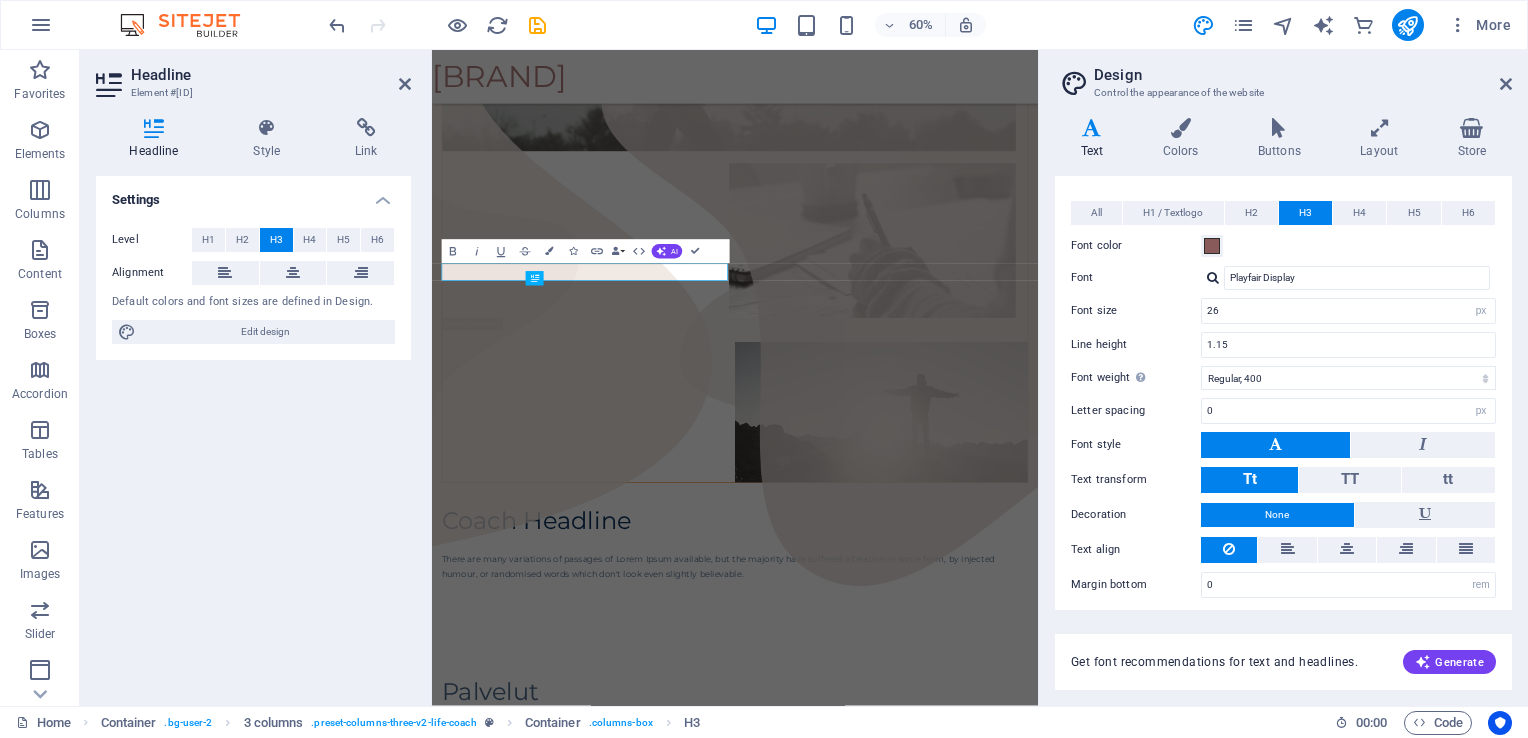scroll, scrollTop: 440, scrollLeft: 0, axis: vertical 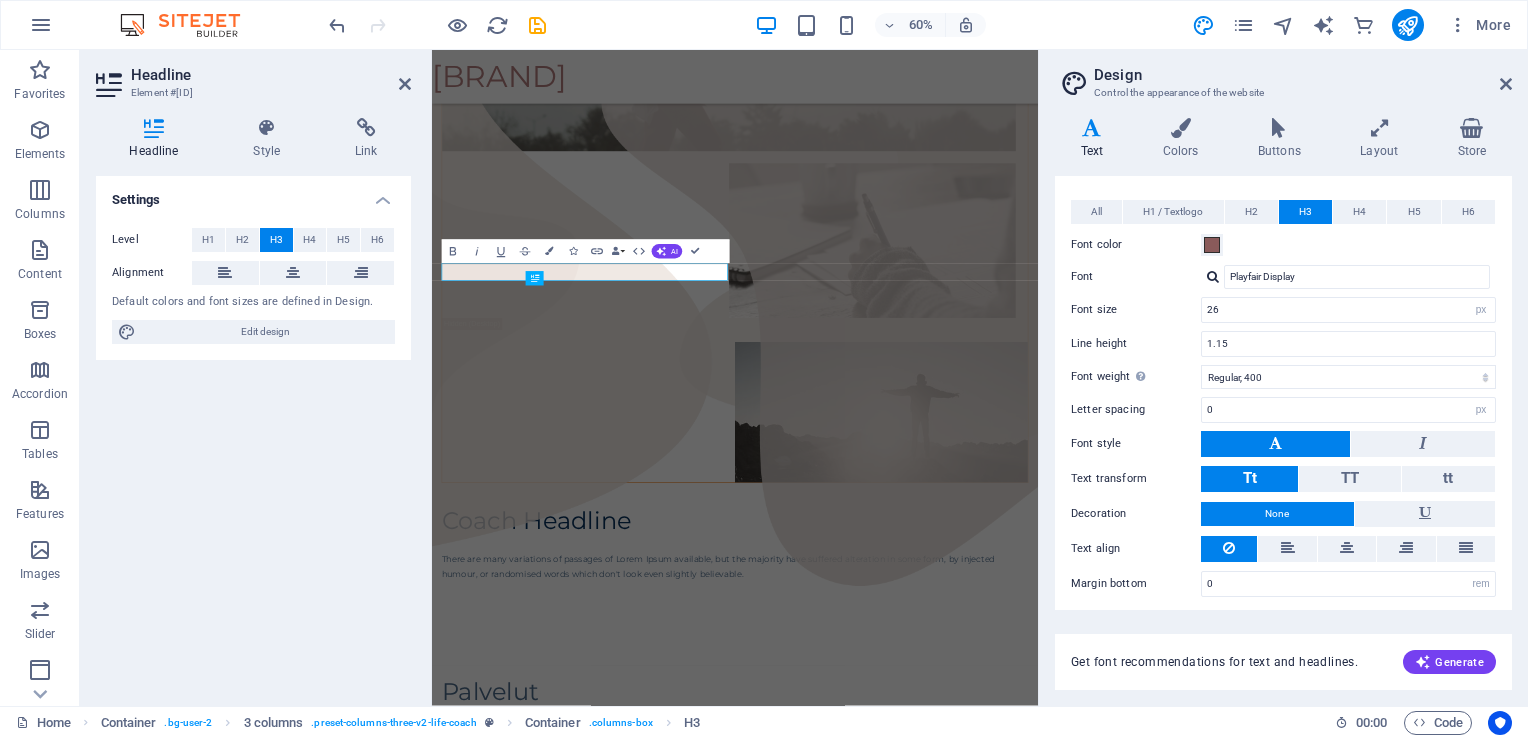click on "Settings Level H1 H2 H3 H4 H5 H6 Alignment Default colors and font sizes are defined in Design. Edit design" at bounding box center [253, 433] 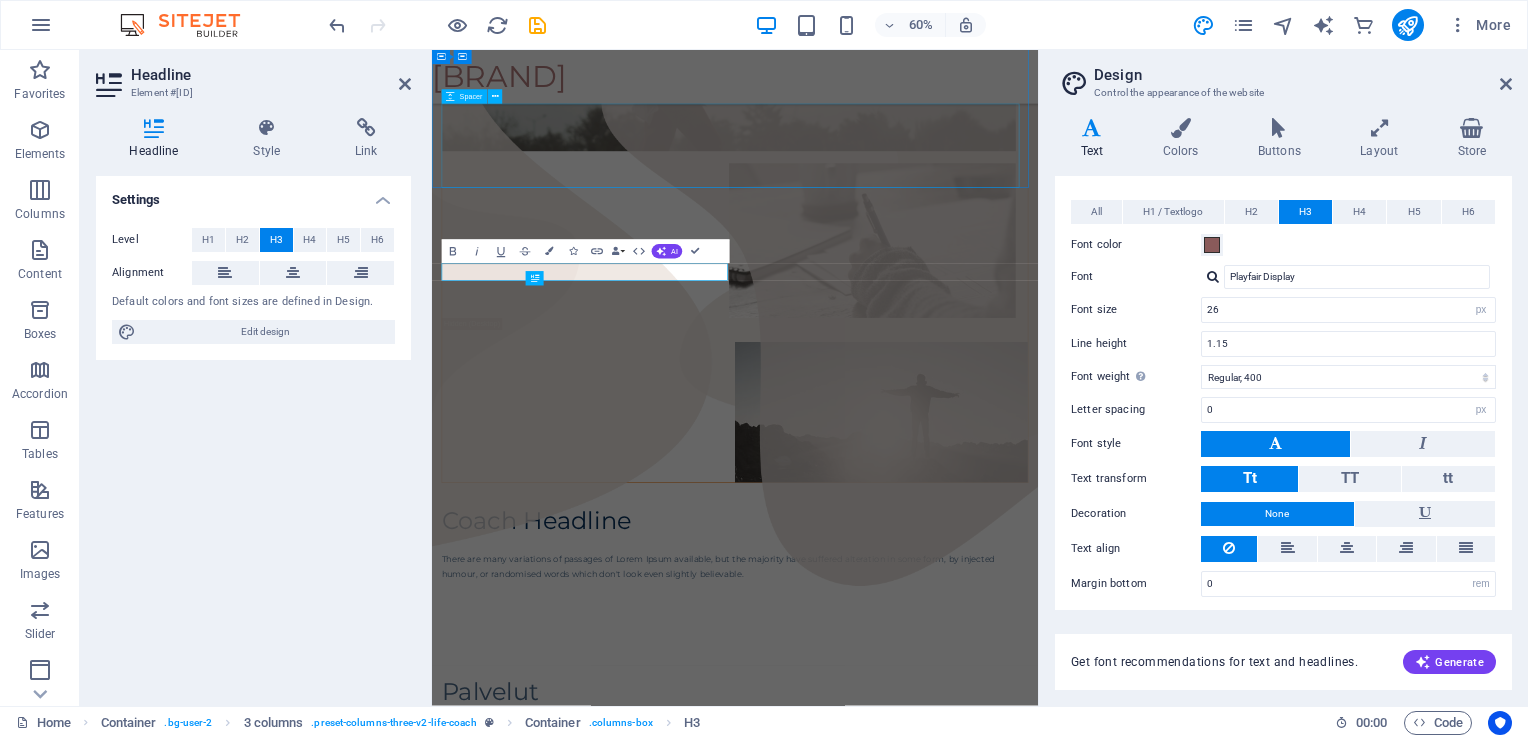 click at bounding box center (937, 1006) 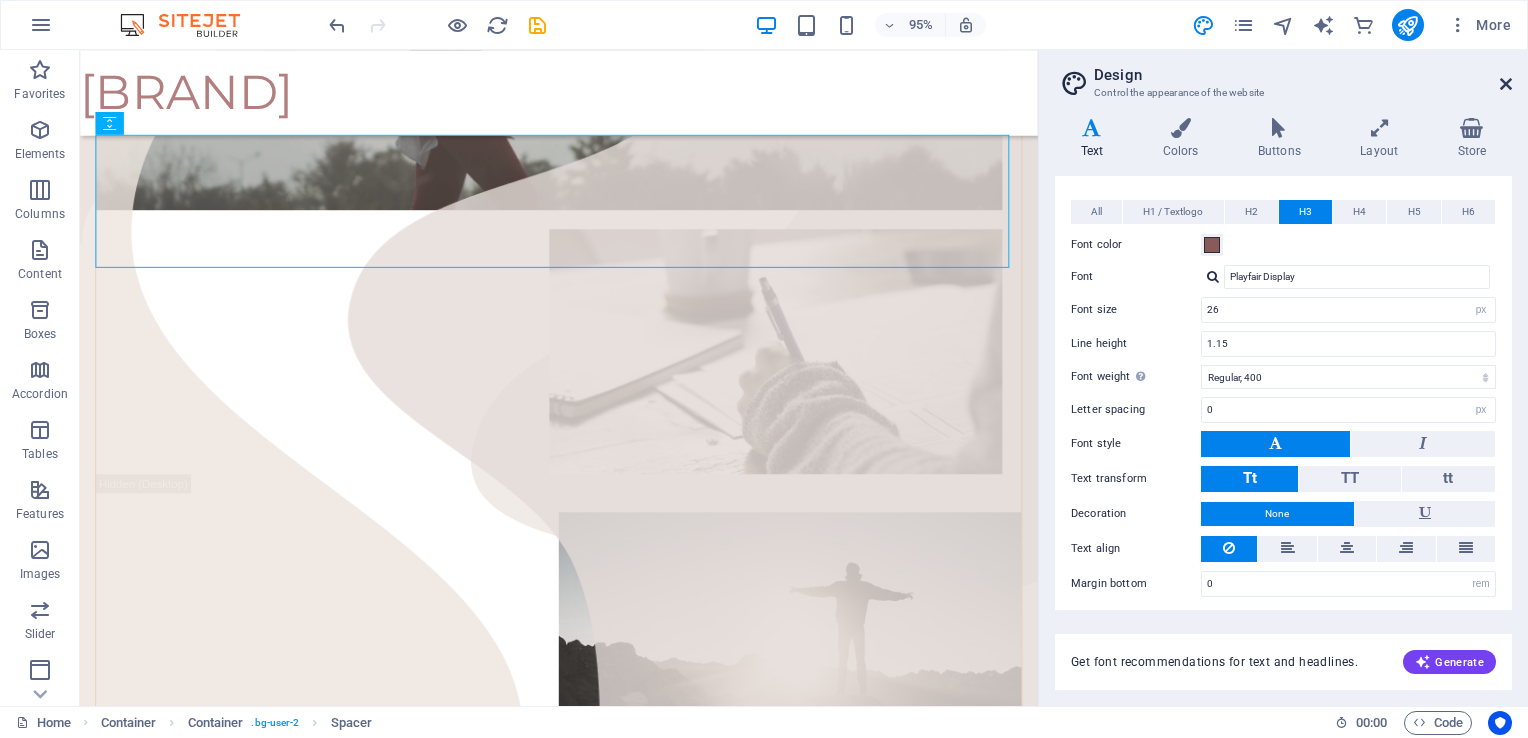 click at bounding box center [1506, 84] 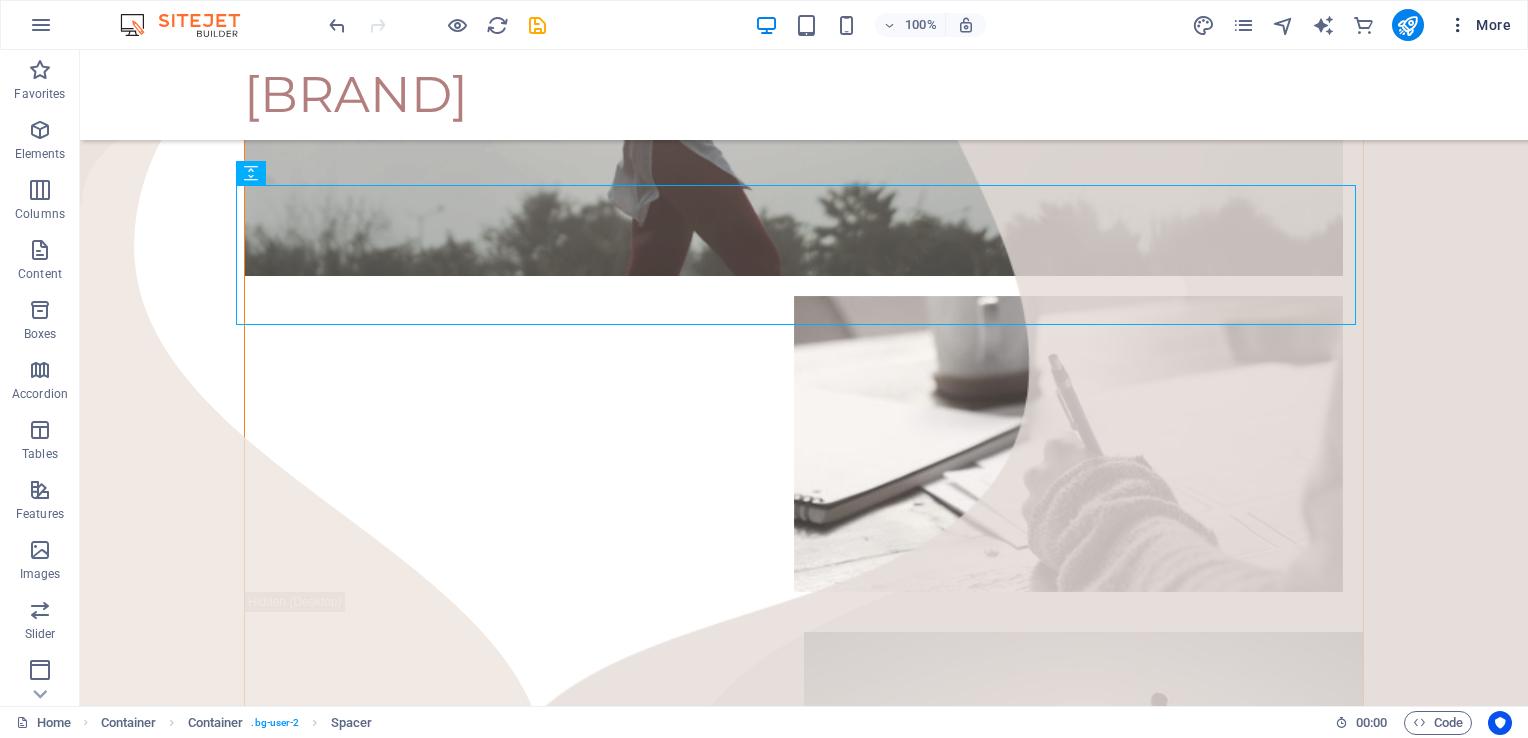 click on "More" at bounding box center [1479, 25] 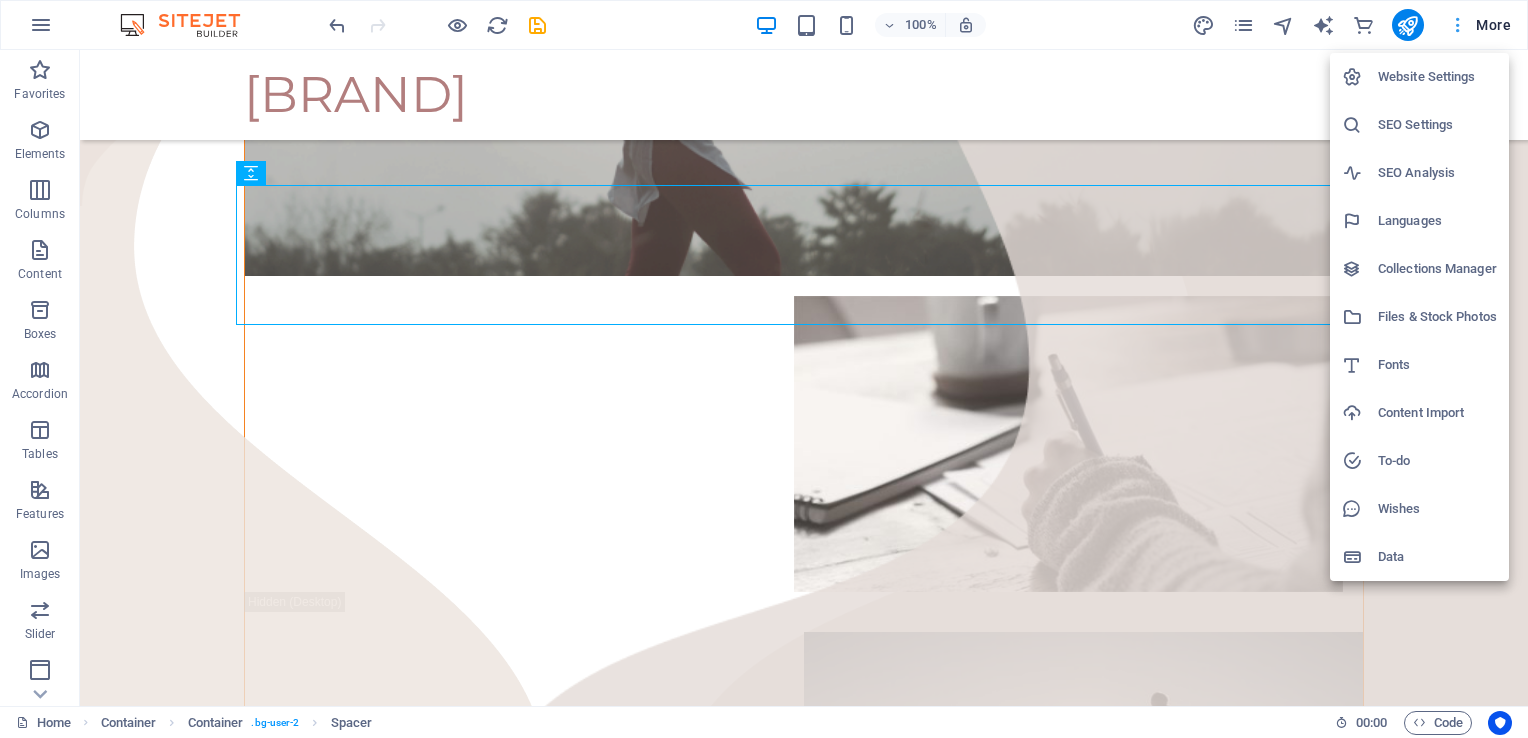 click at bounding box center [764, 369] 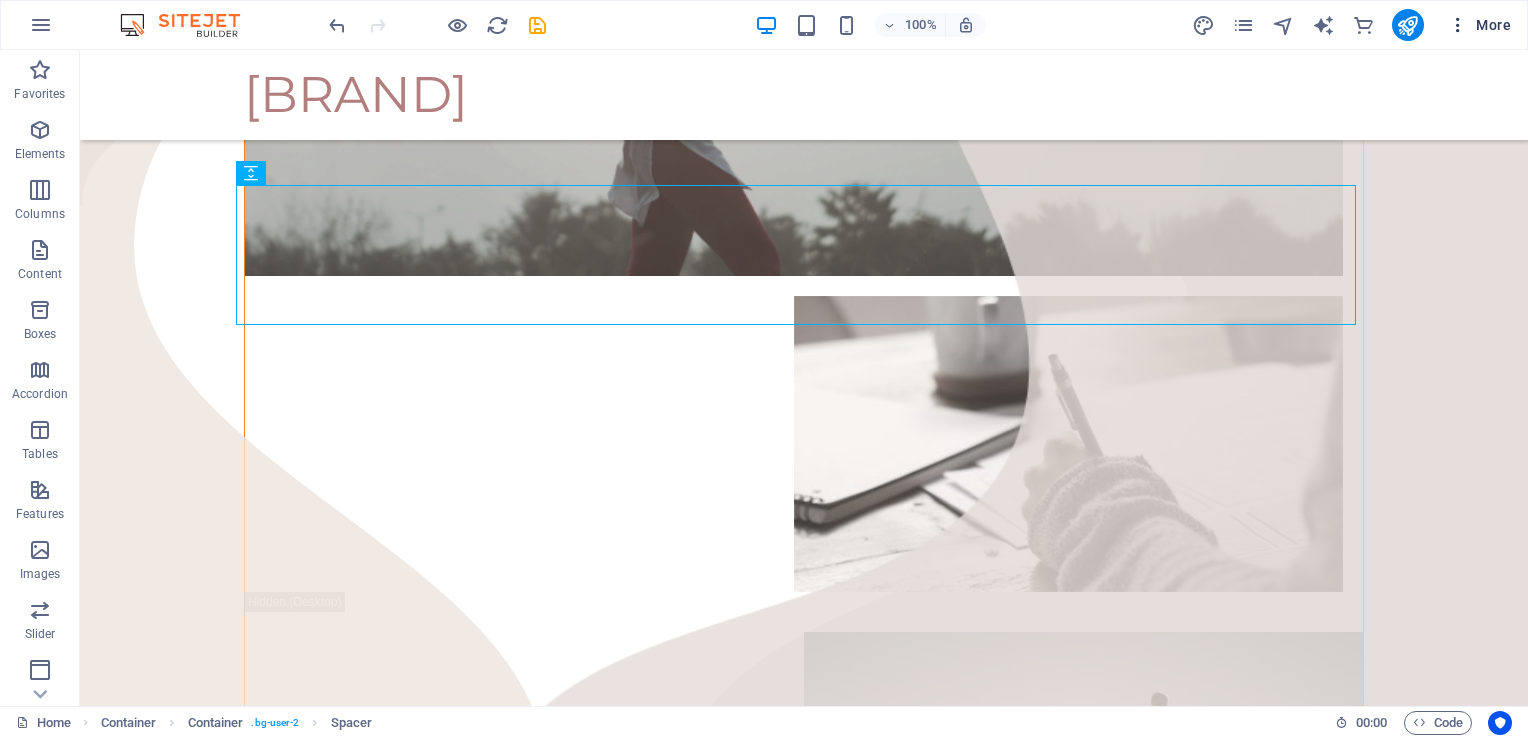 click on "More" at bounding box center (1479, 25) 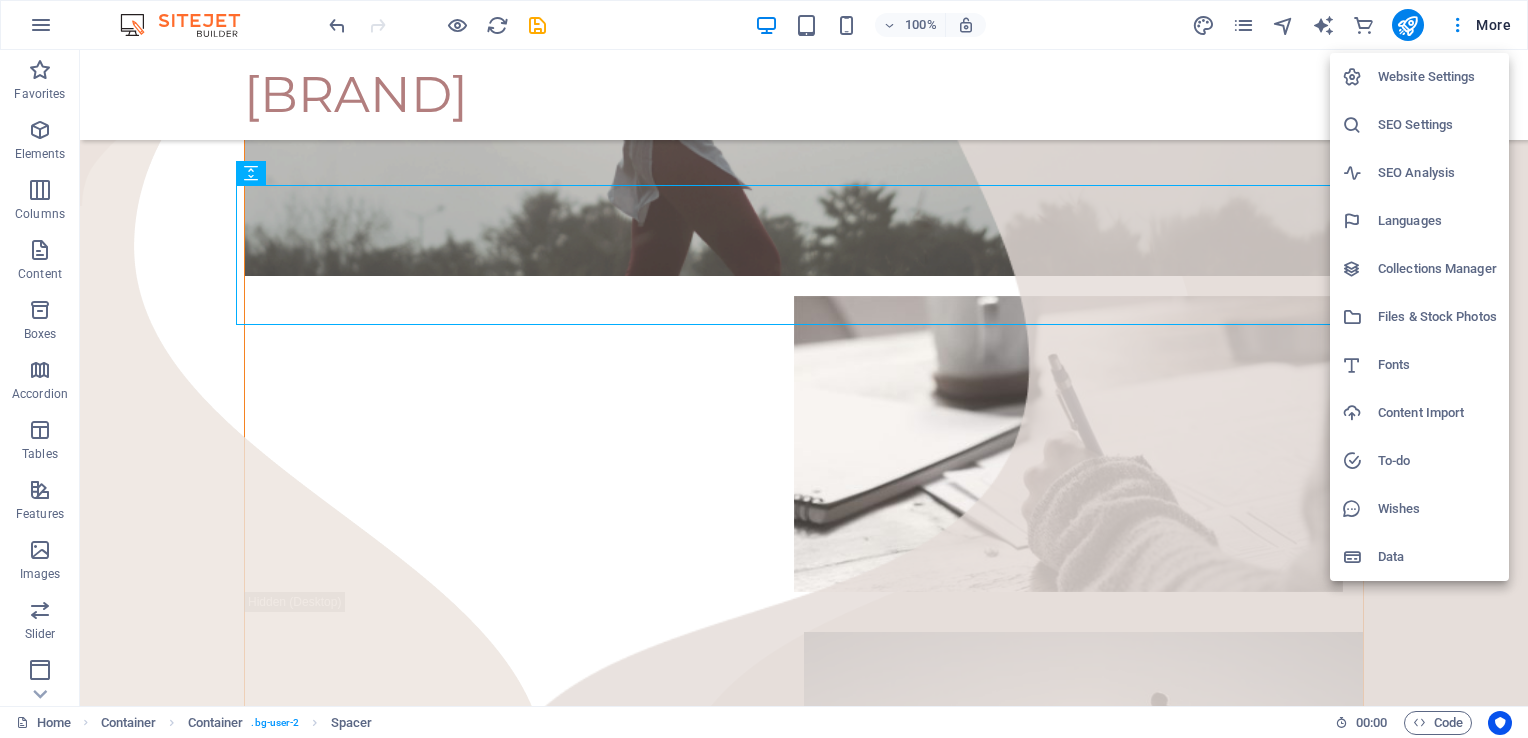 click on "Website Settings" at bounding box center (1437, 77) 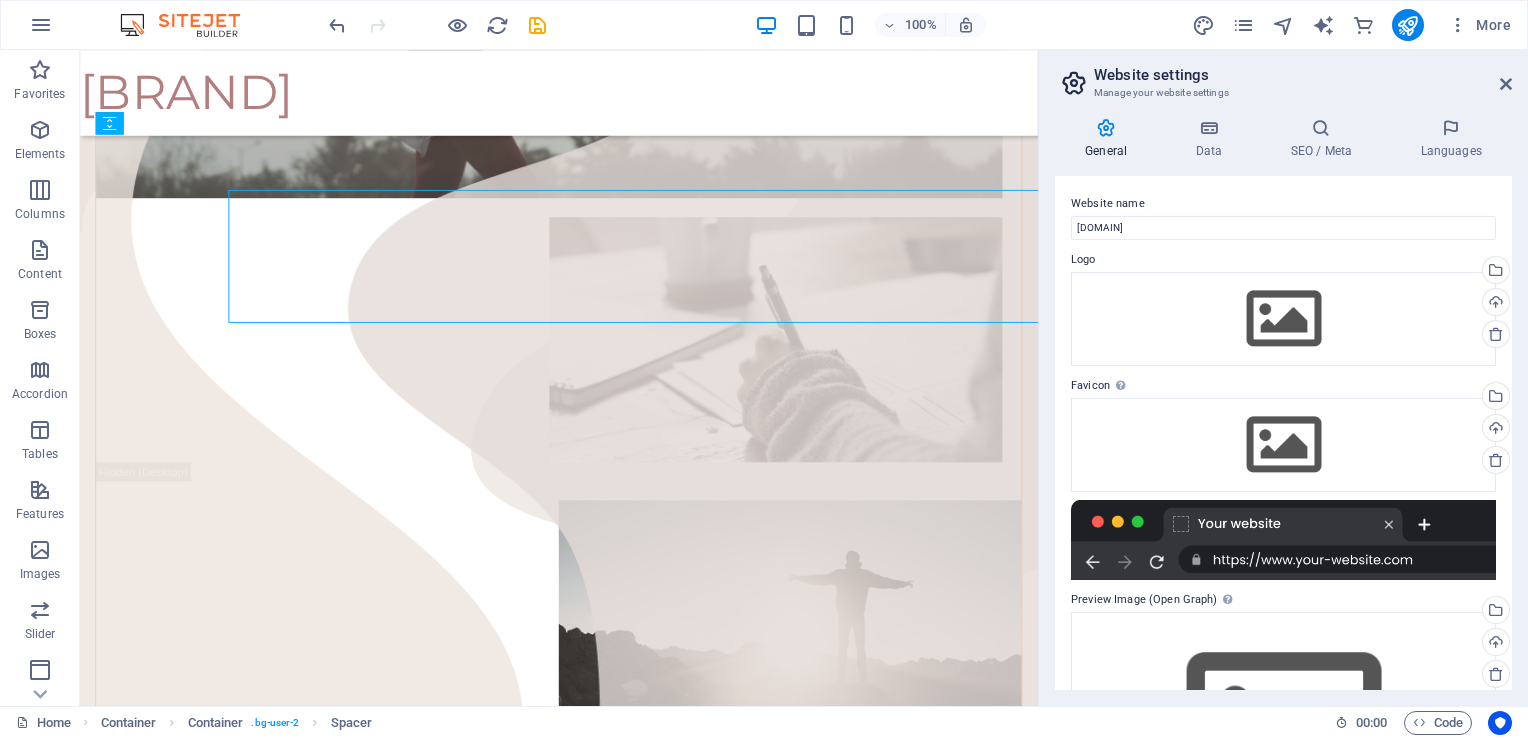 scroll, scrollTop: 488, scrollLeft: 0, axis: vertical 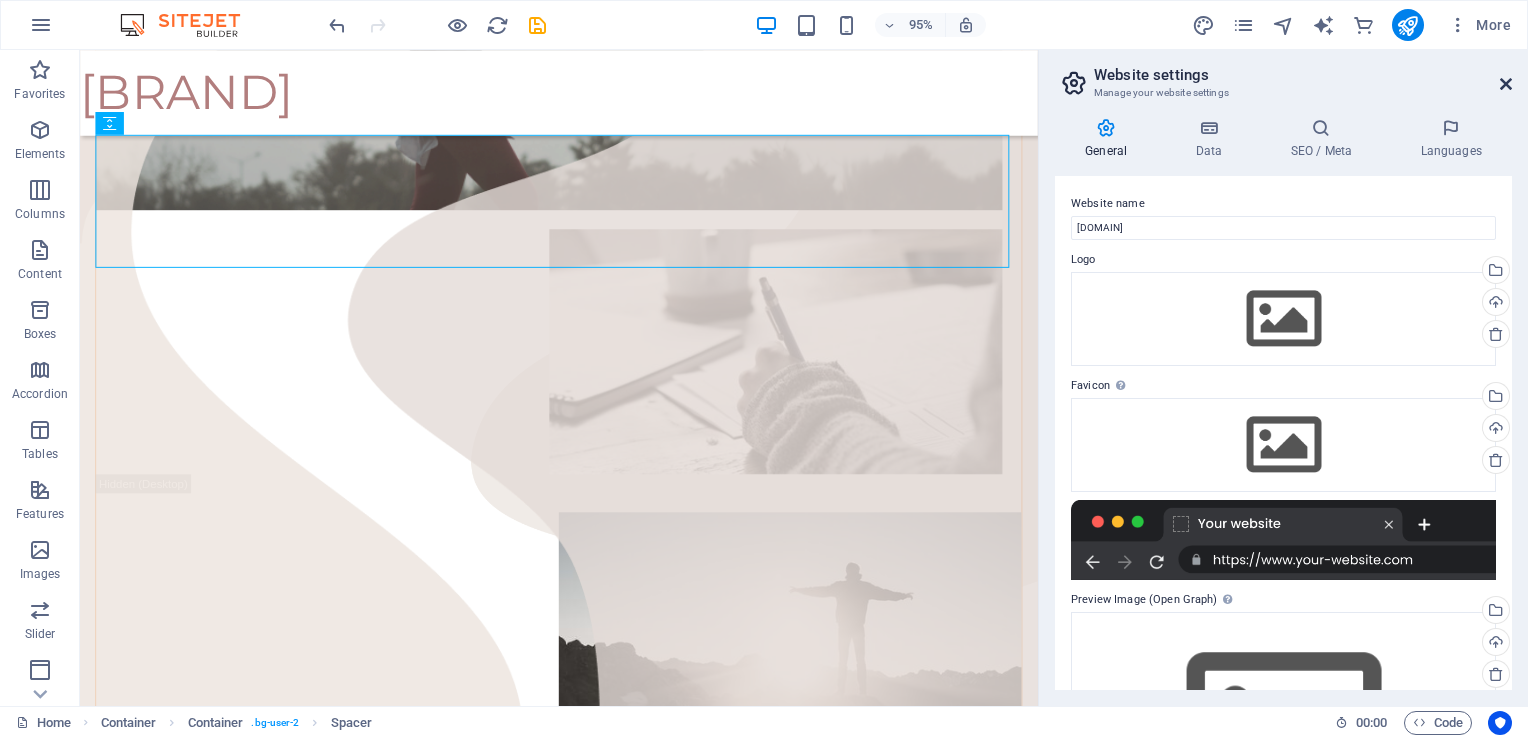 click at bounding box center (1506, 84) 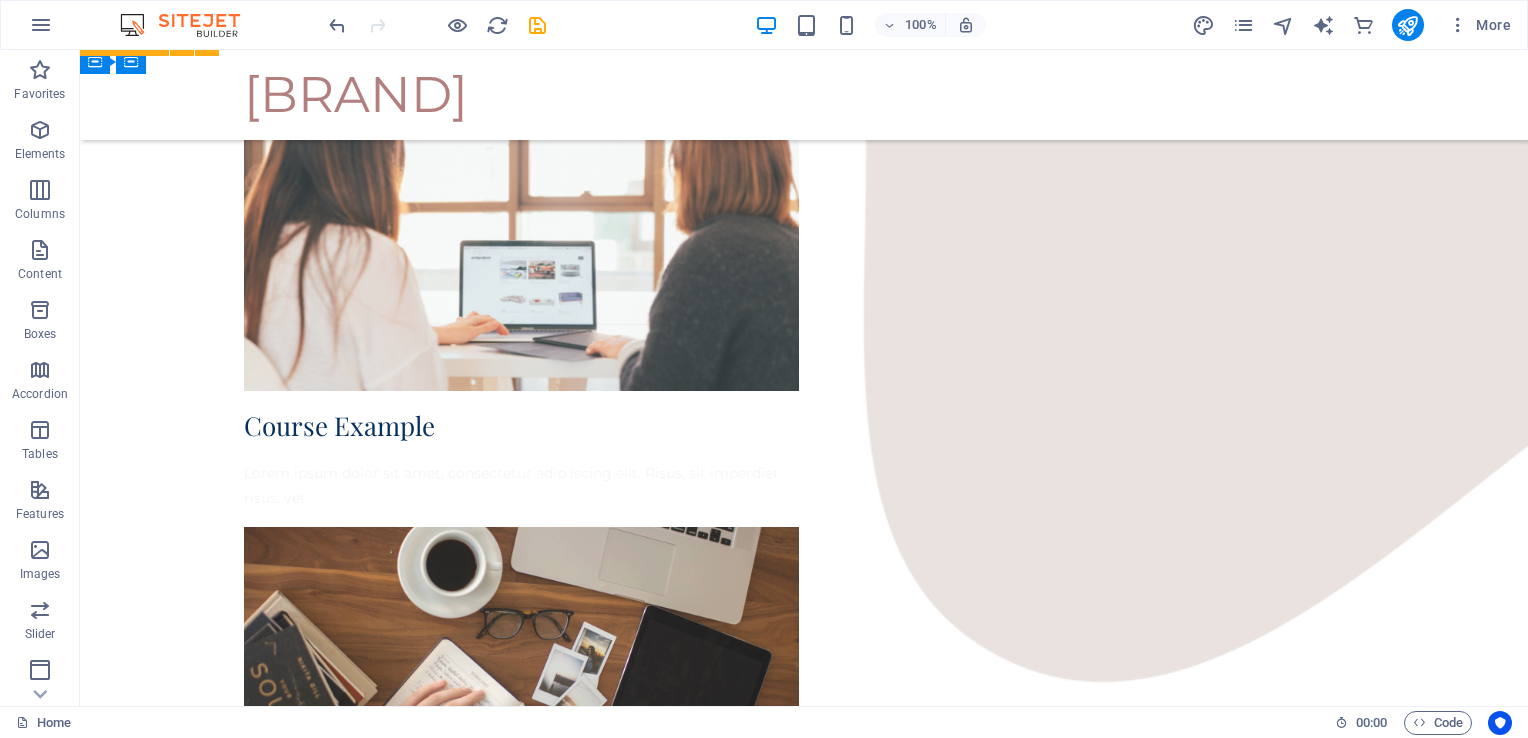 scroll, scrollTop: 1566, scrollLeft: 0, axis: vertical 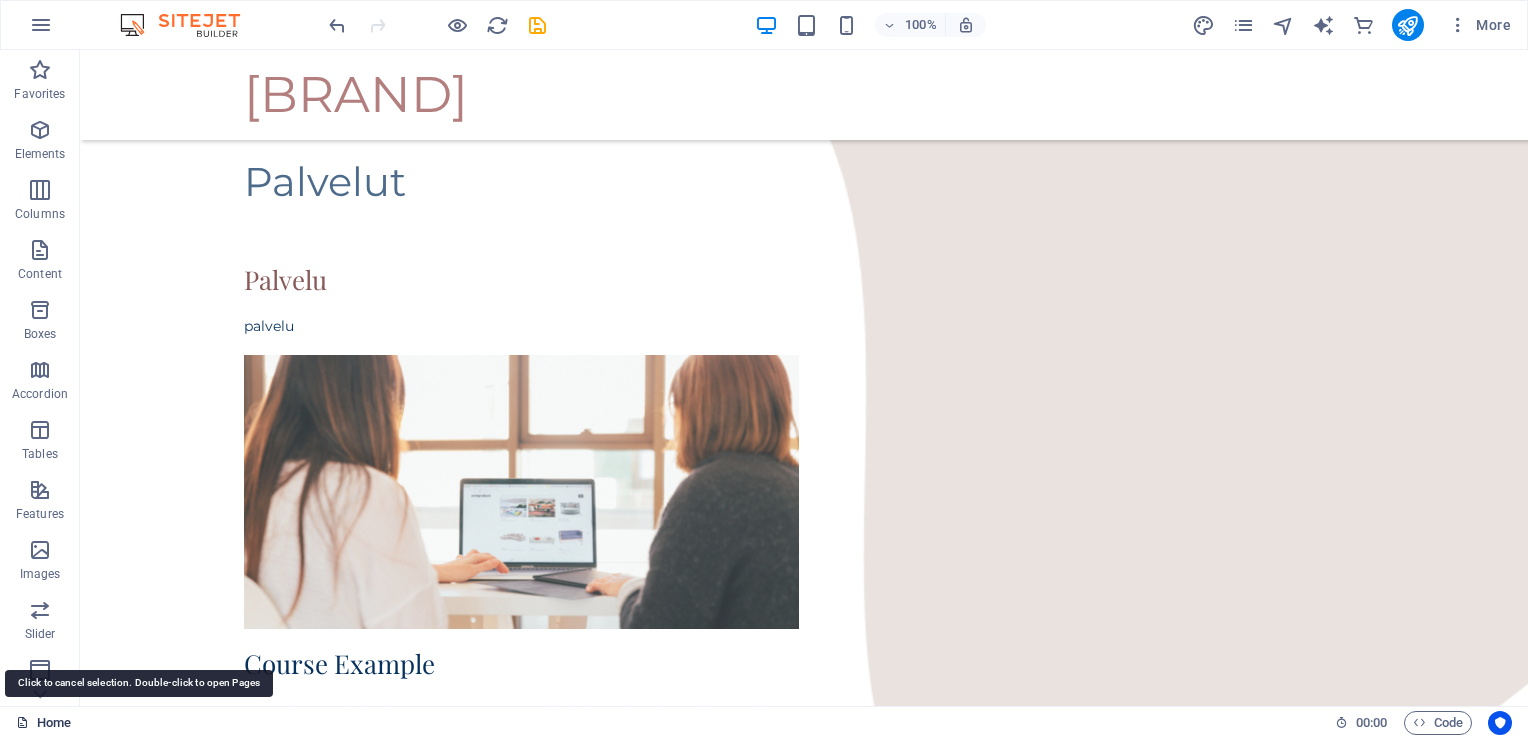 click on "Home" at bounding box center [43, 723] 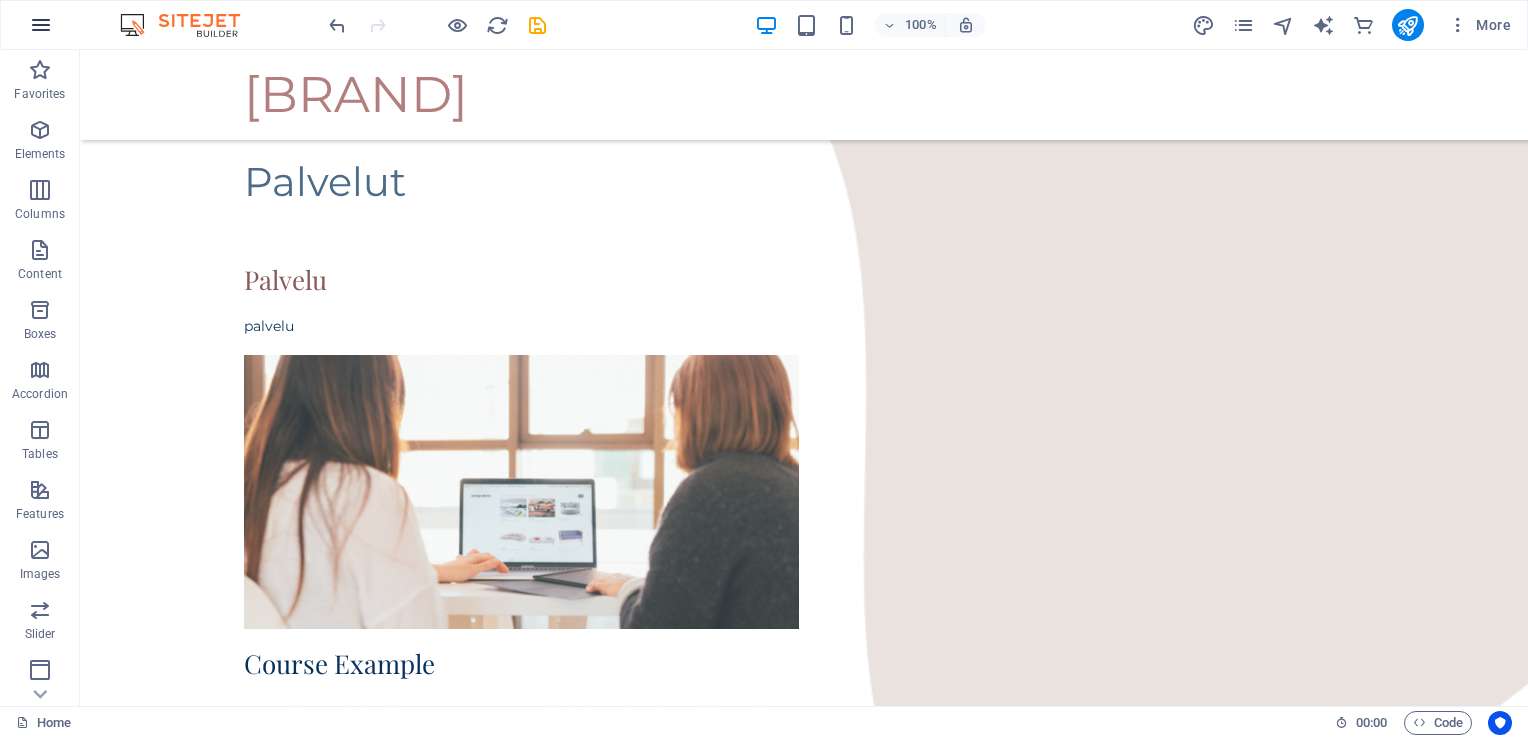 click at bounding box center [41, 25] 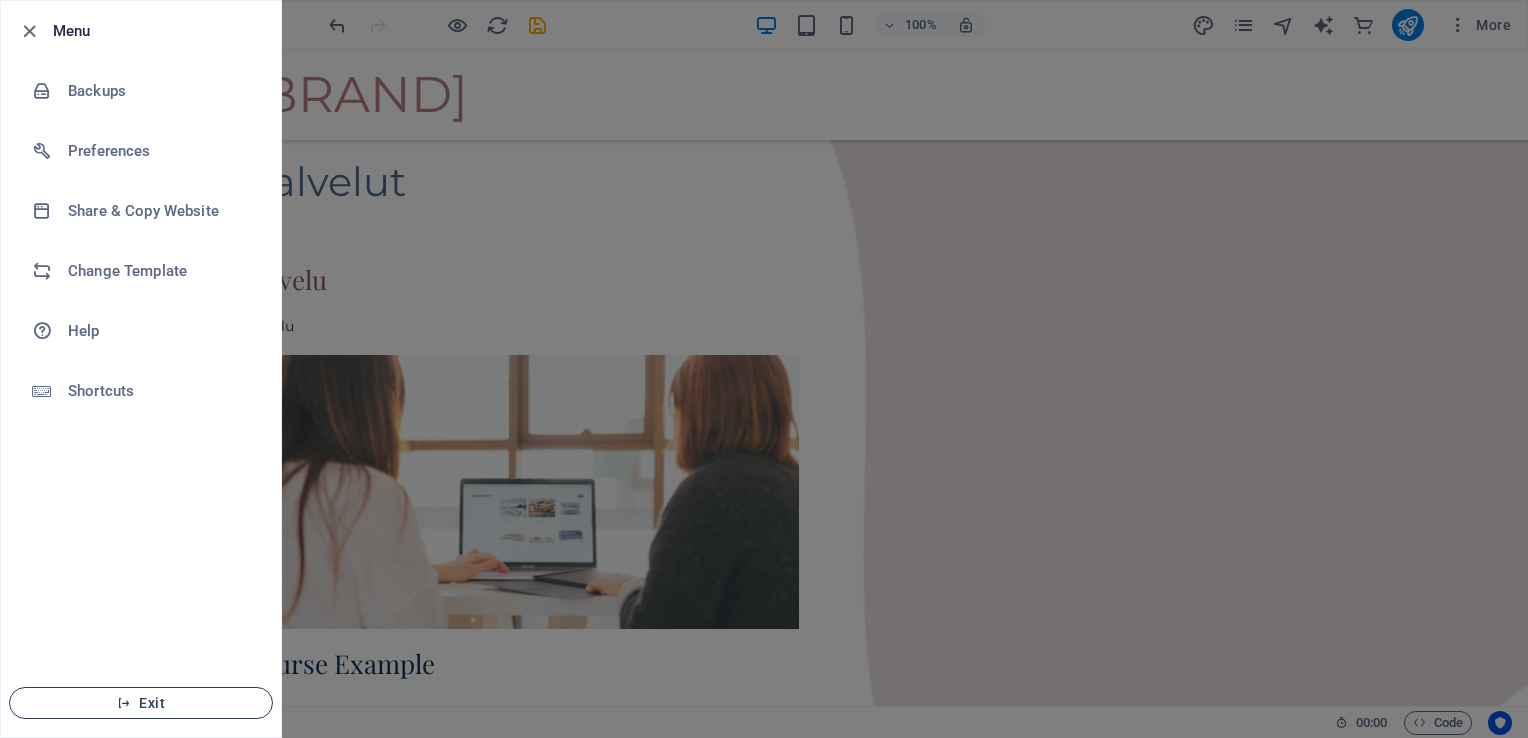 click on "Exit" at bounding box center (141, 703) 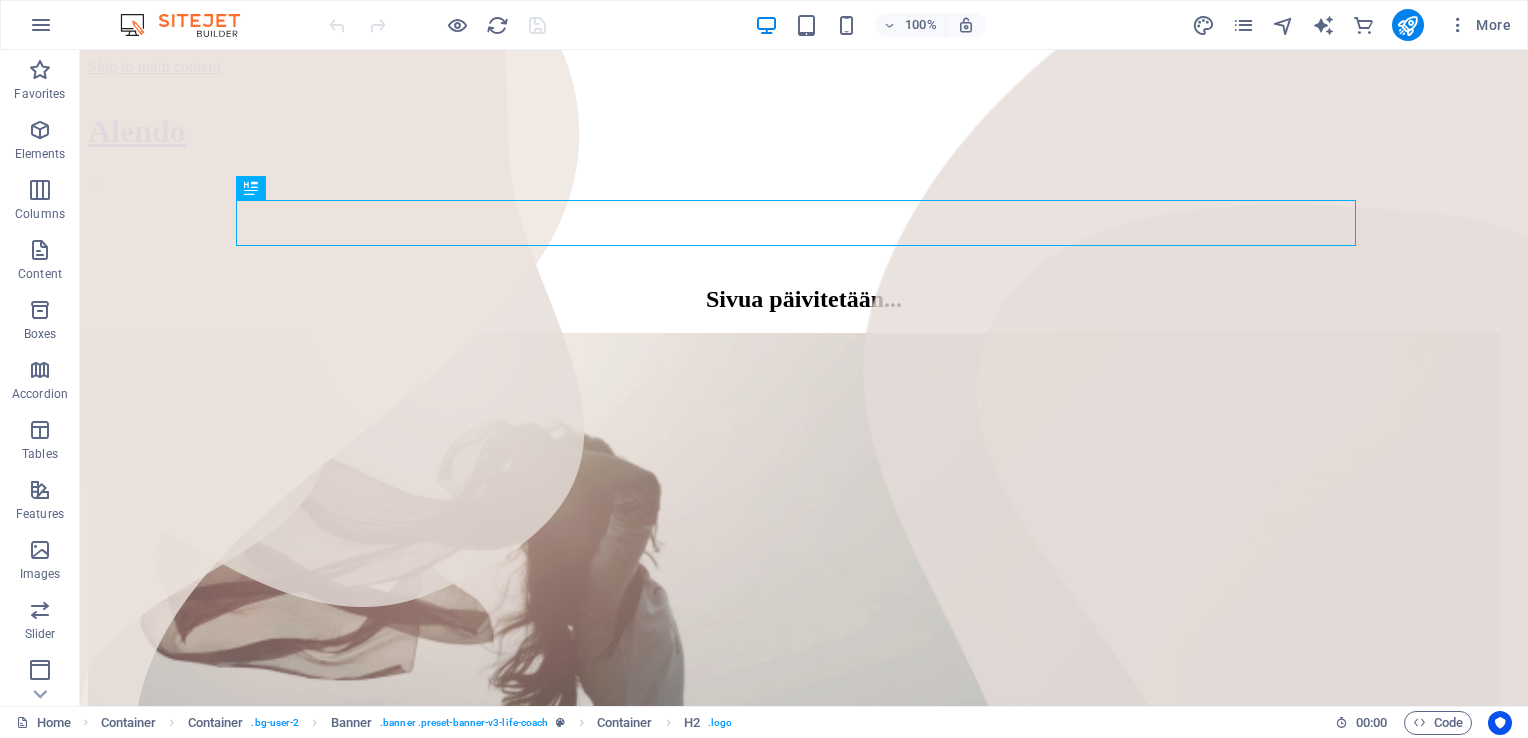 scroll, scrollTop: 0, scrollLeft: 0, axis: both 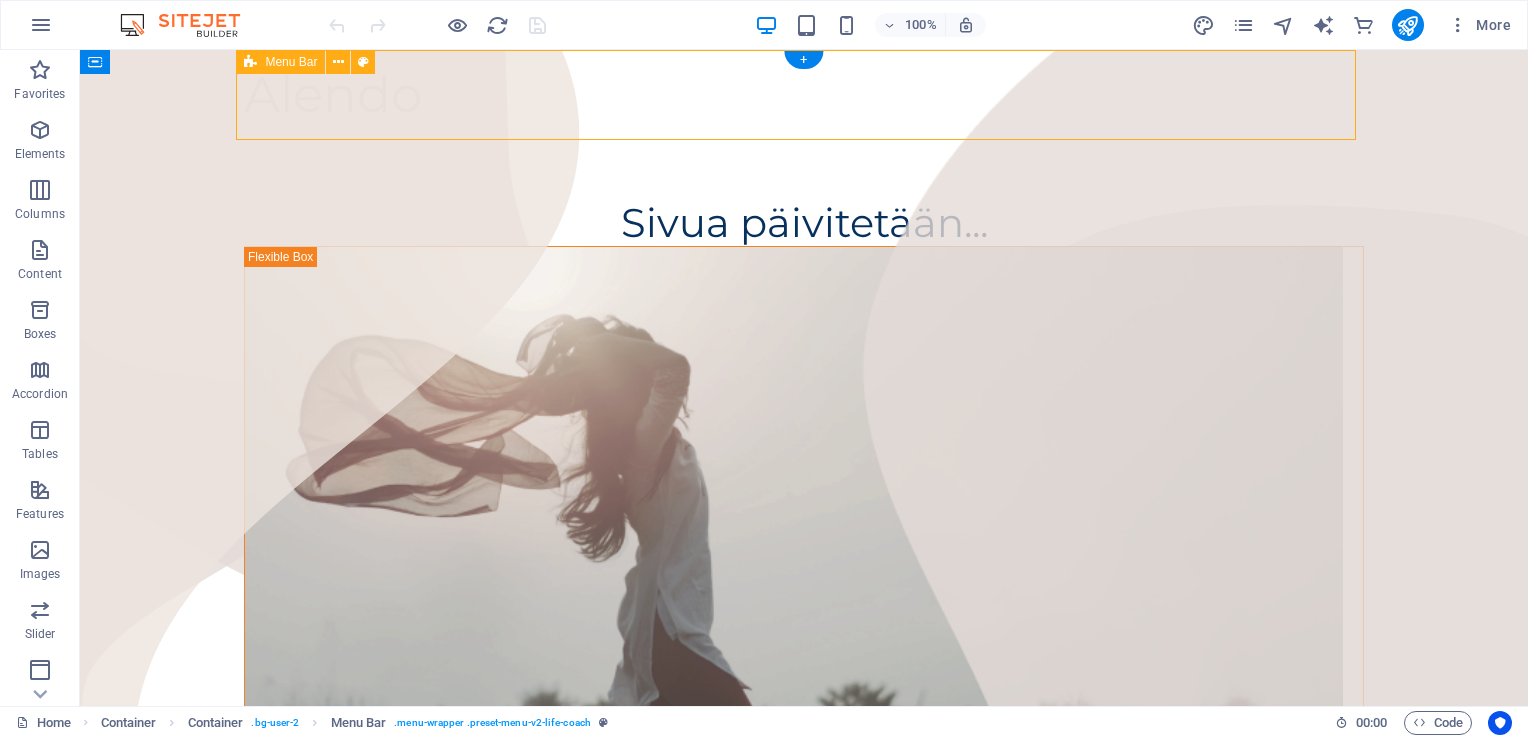 drag, startPoint x: 80, startPoint y: 50, endPoint x: 1075, endPoint y: 127, distance: 997.975 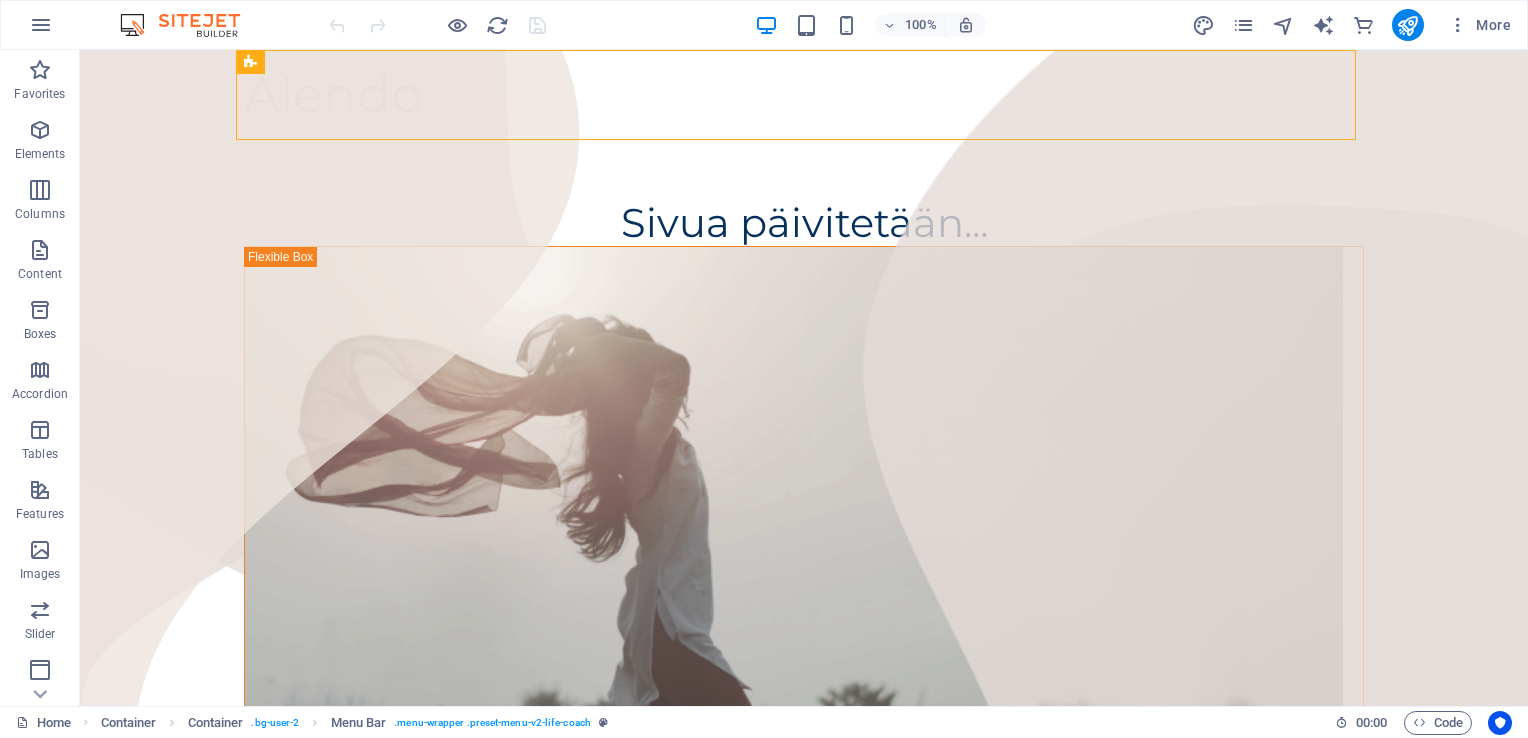 click at bounding box center (190, 25) 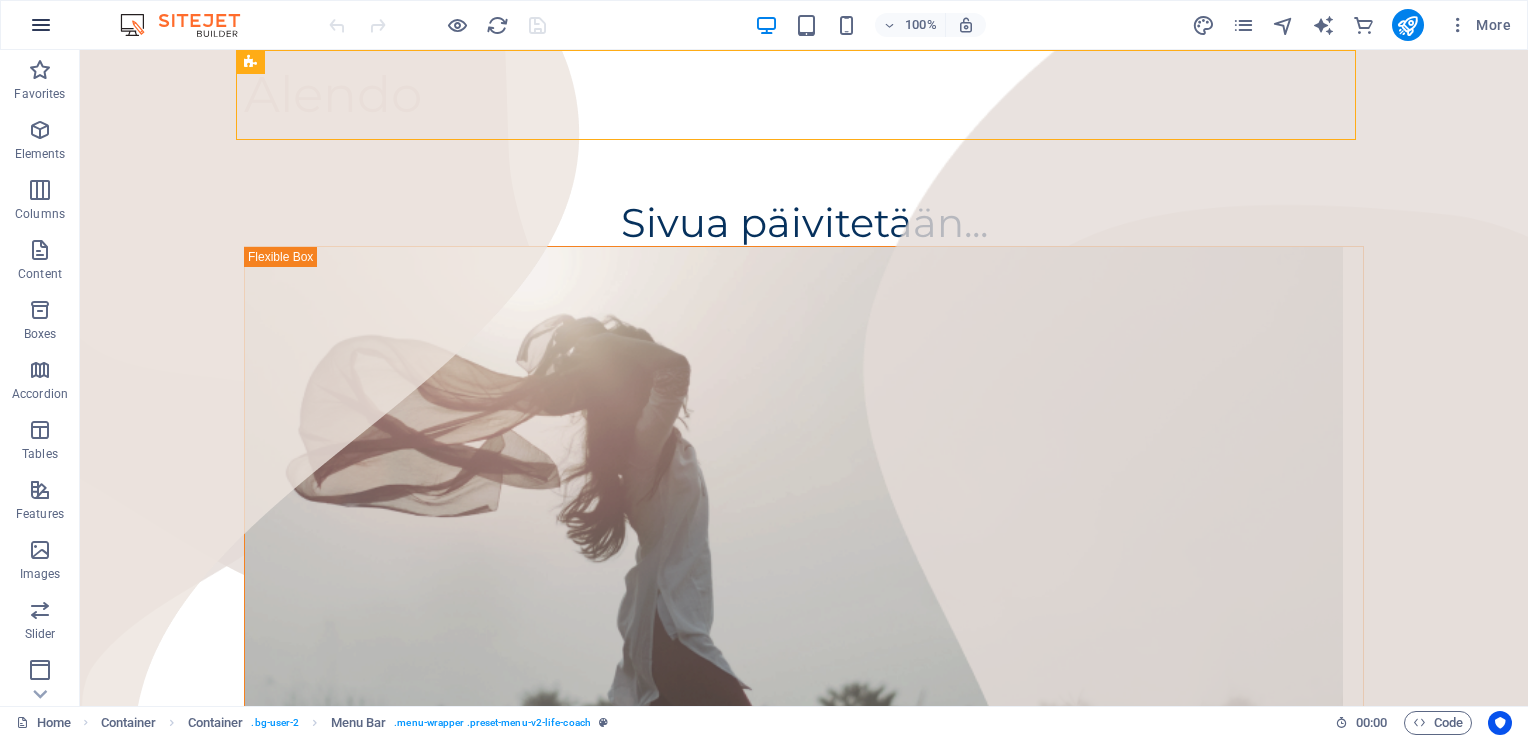 click at bounding box center (41, 25) 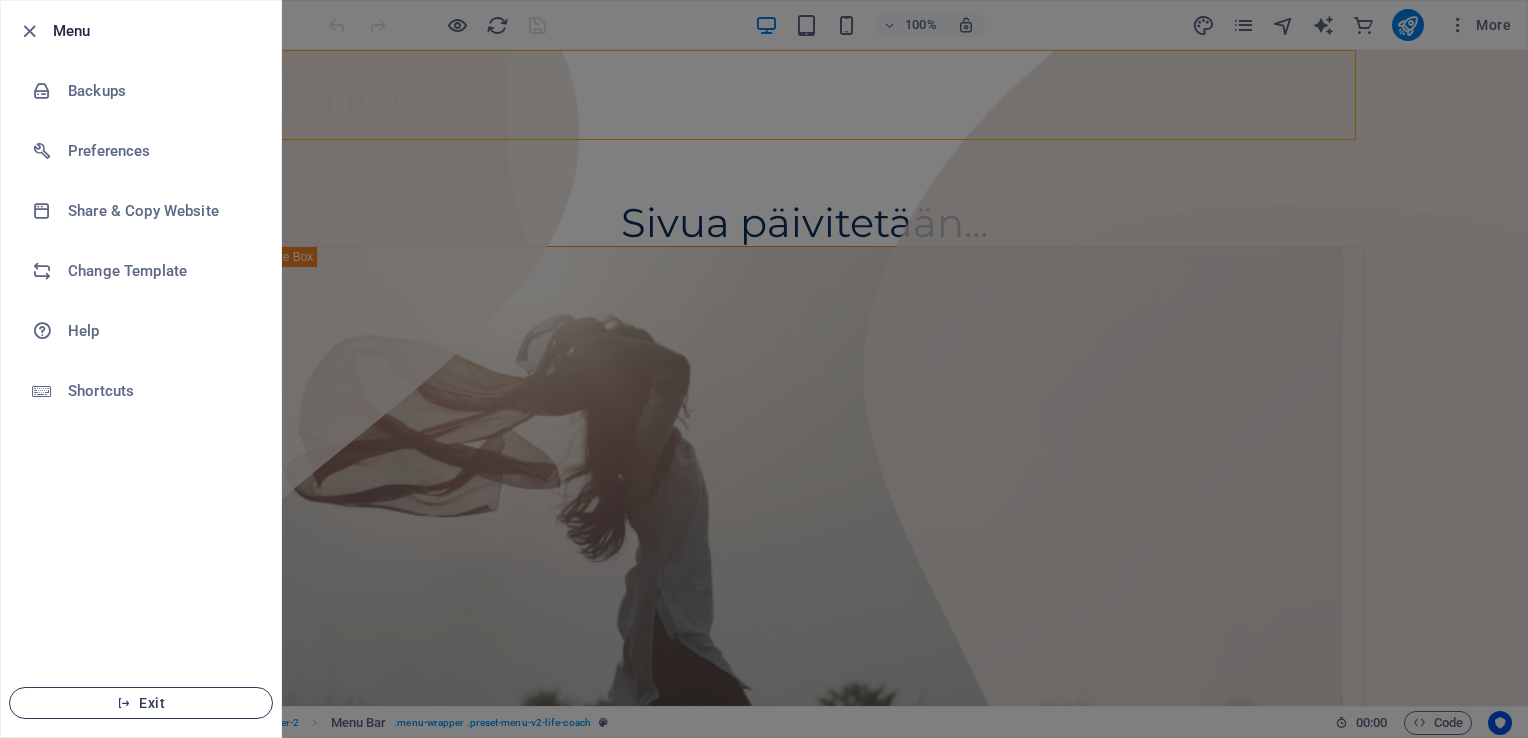 click on "Exit" at bounding box center [141, 703] 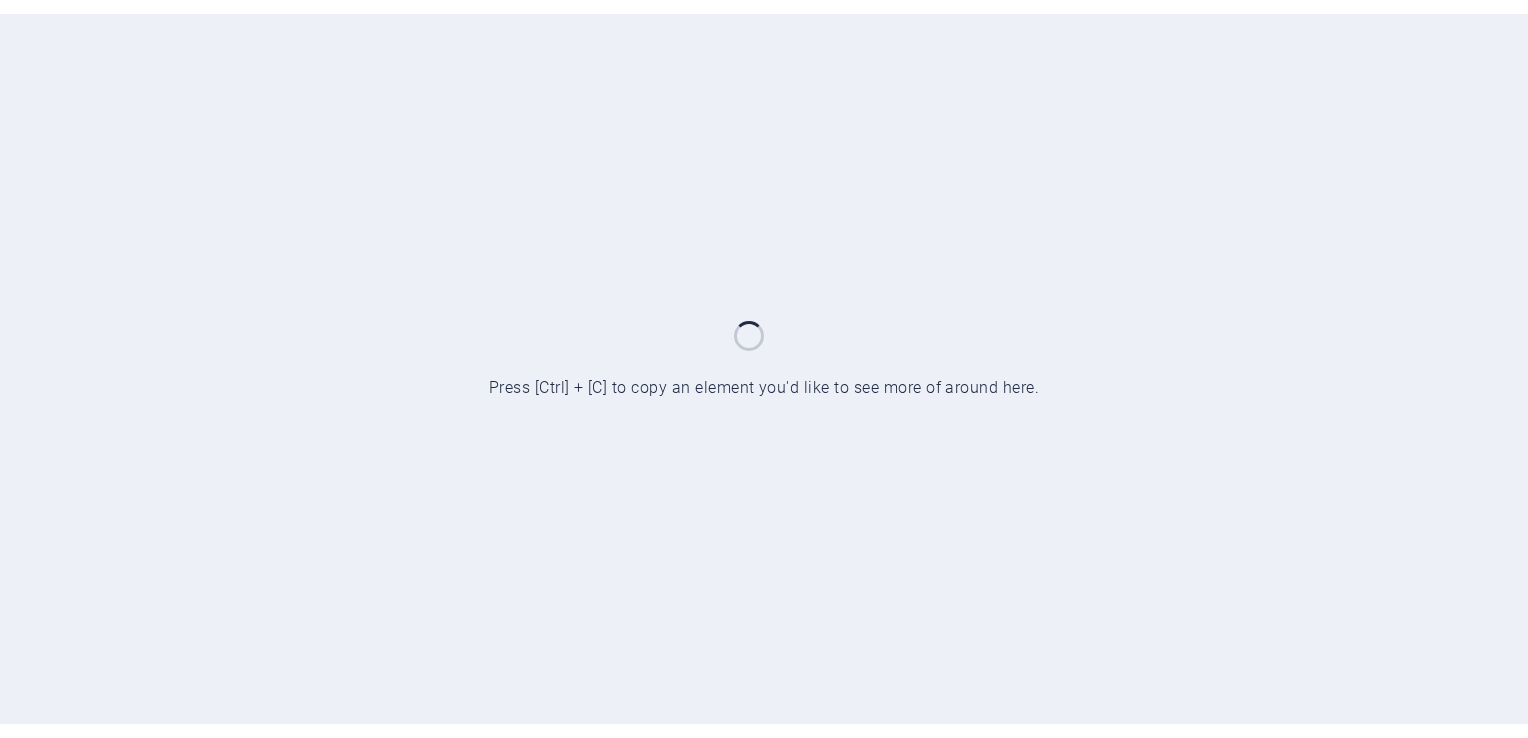 scroll, scrollTop: 0, scrollLeft: 0, axis: both 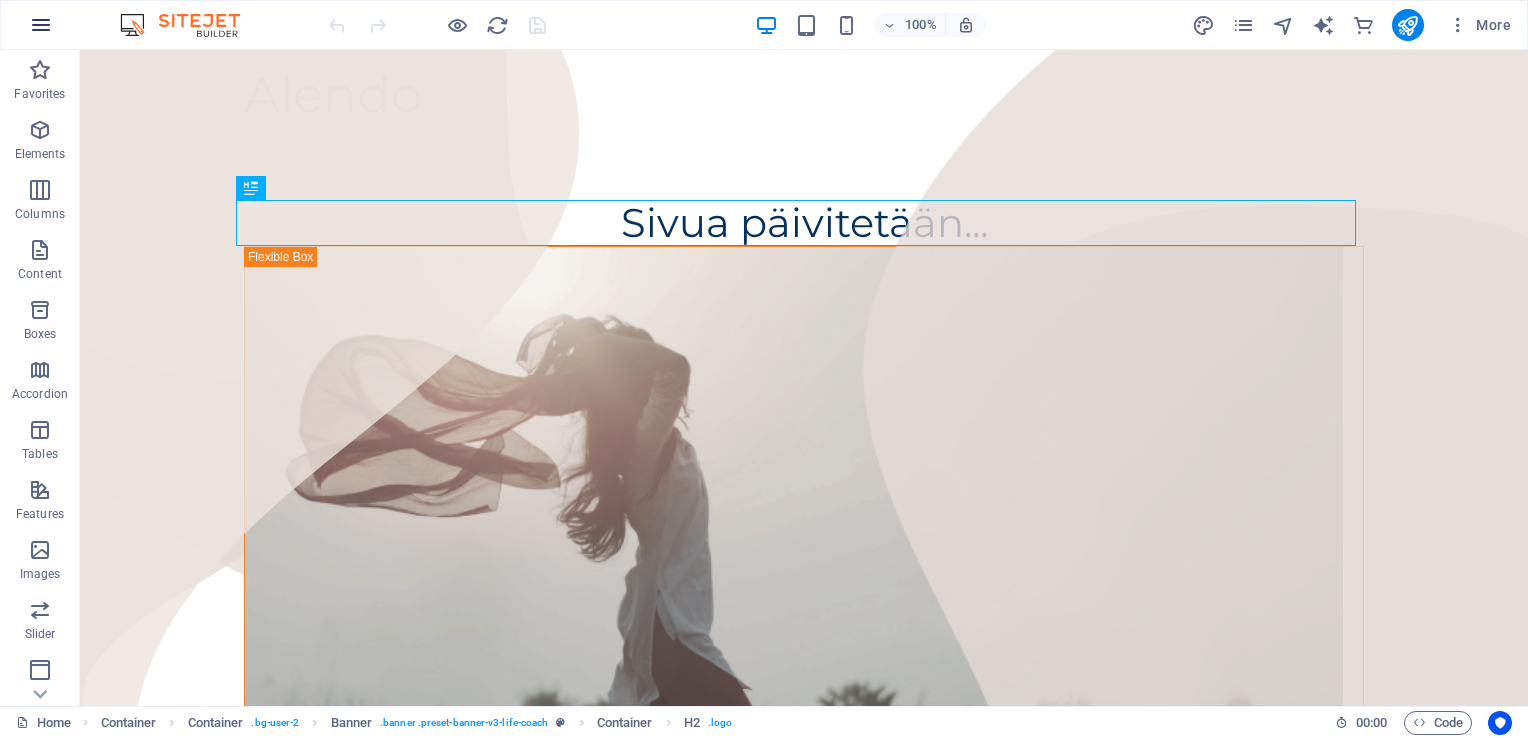 click at bounding box center [41, 25] 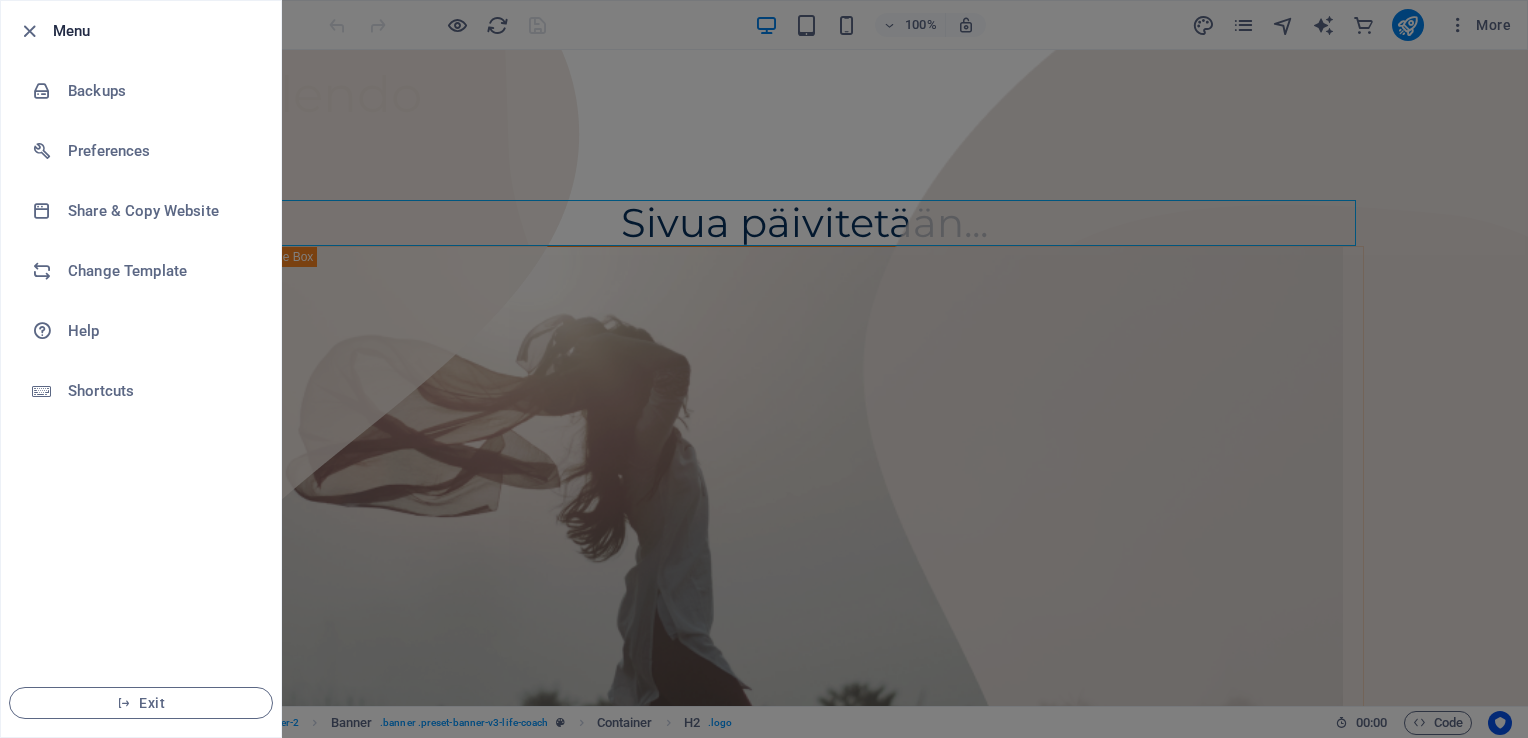 click at bounding box center [35, 31] 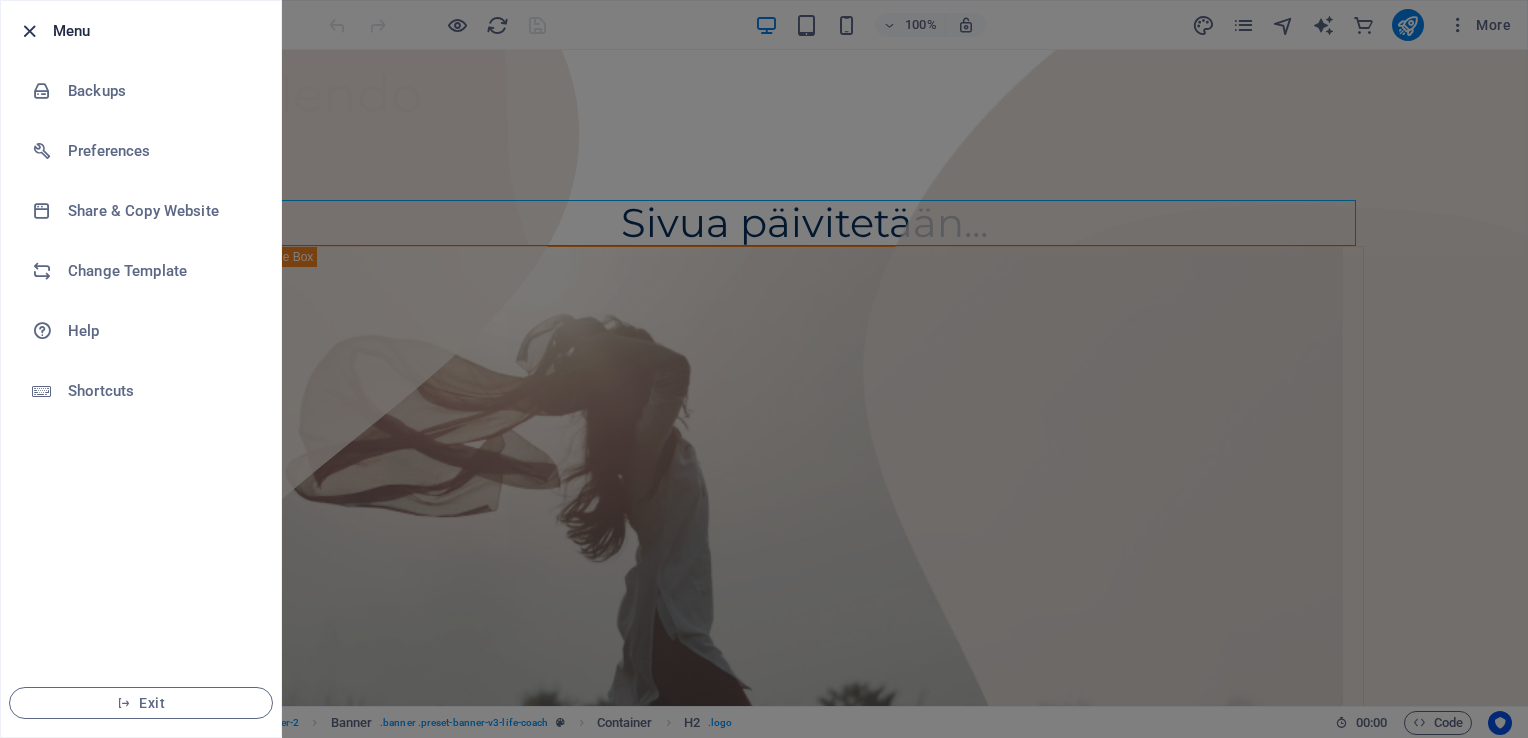 click at bounding box center [29, 31] 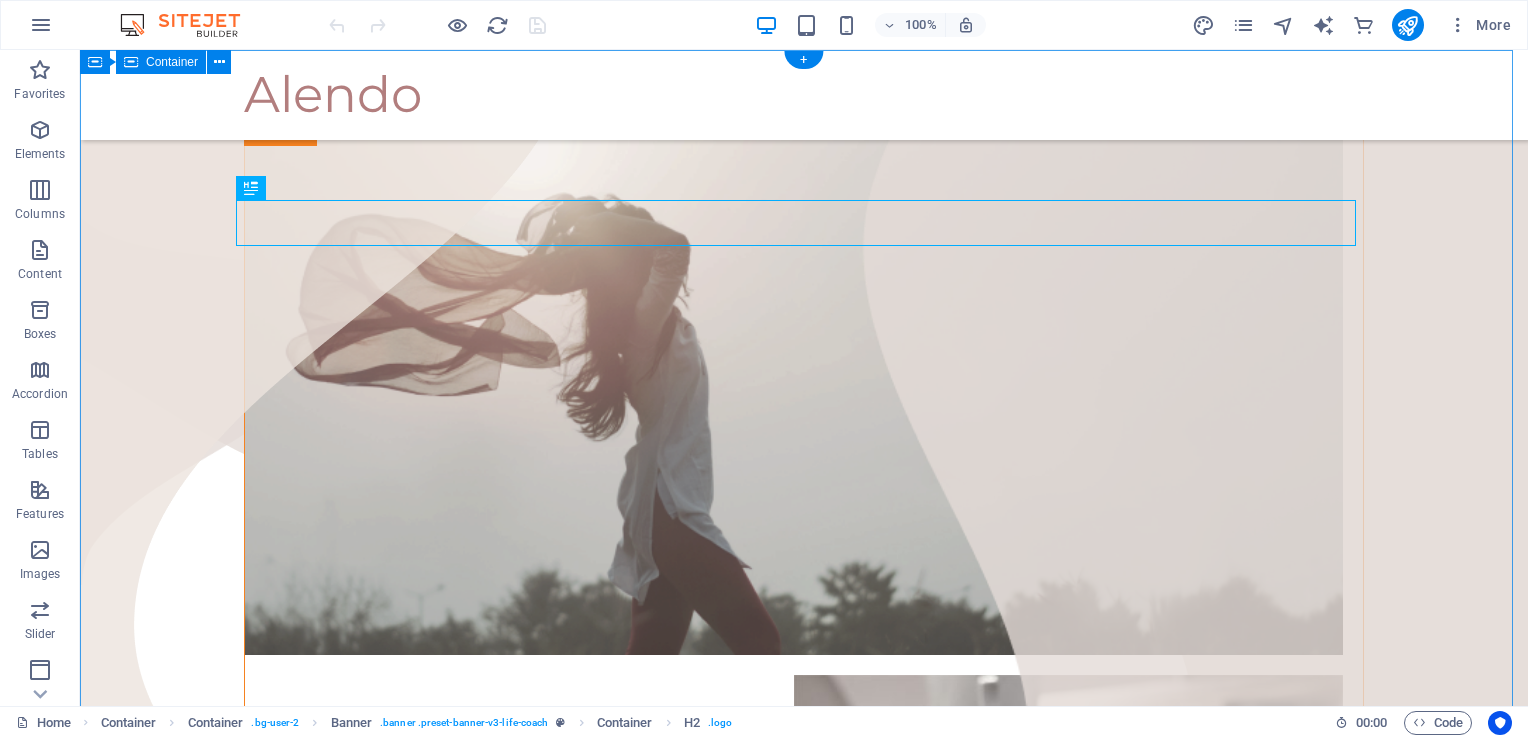 scroll, scrollTop: 400, scrollLeft: 0, axis: vertical 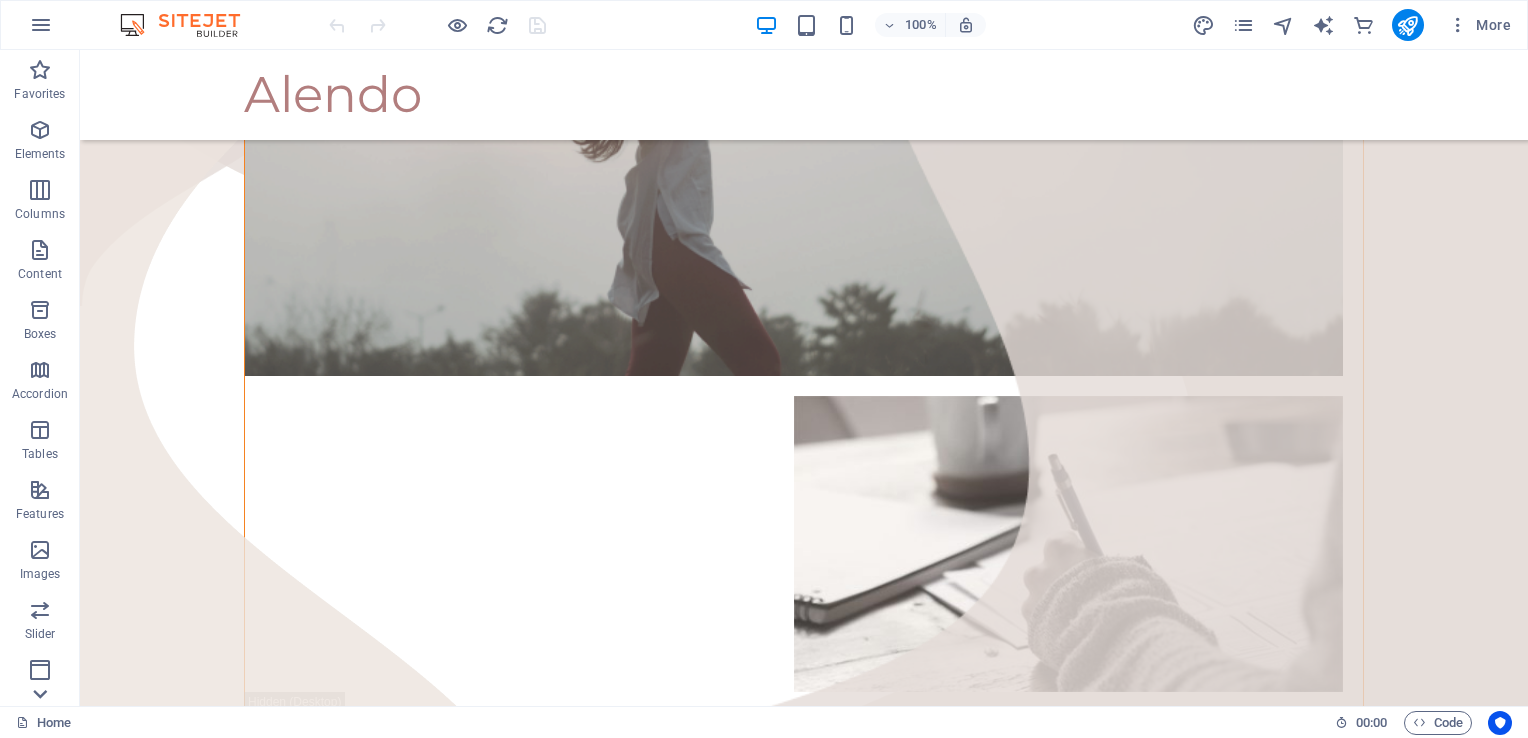 click 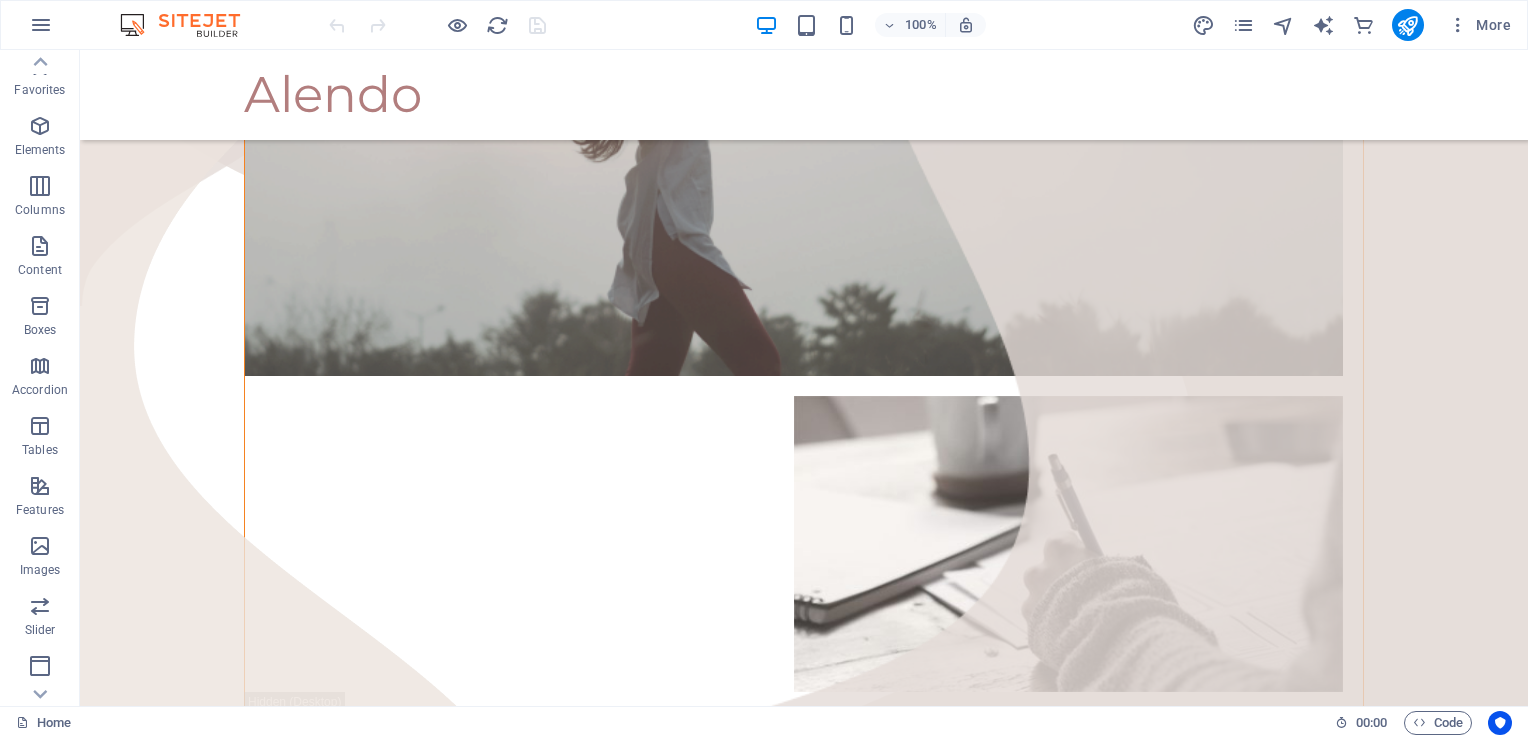scroll, scrollTop: 0, scrollLeft: 0, axis: both 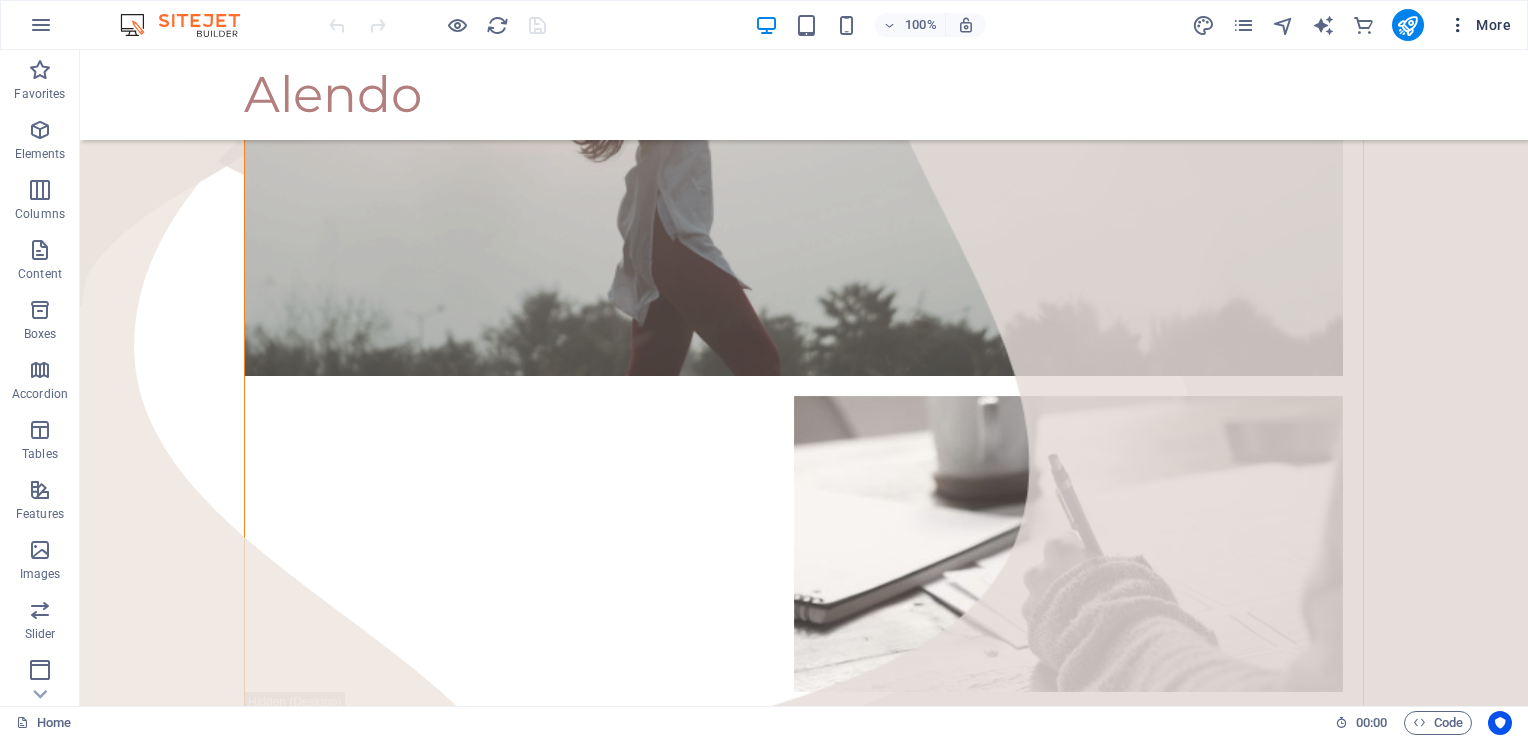 click at bounding box center (1458, 25) 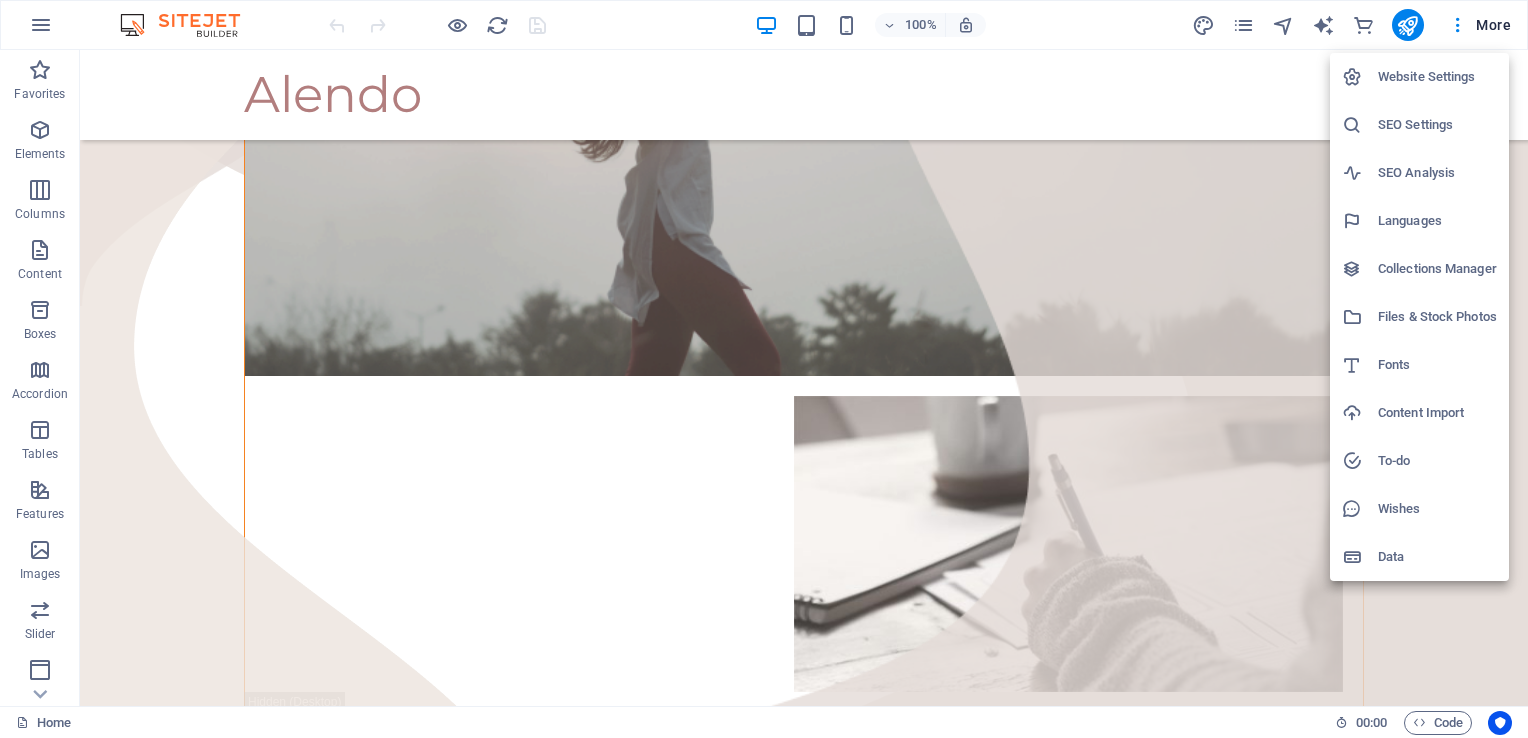 click at bounding box center [764, 369] 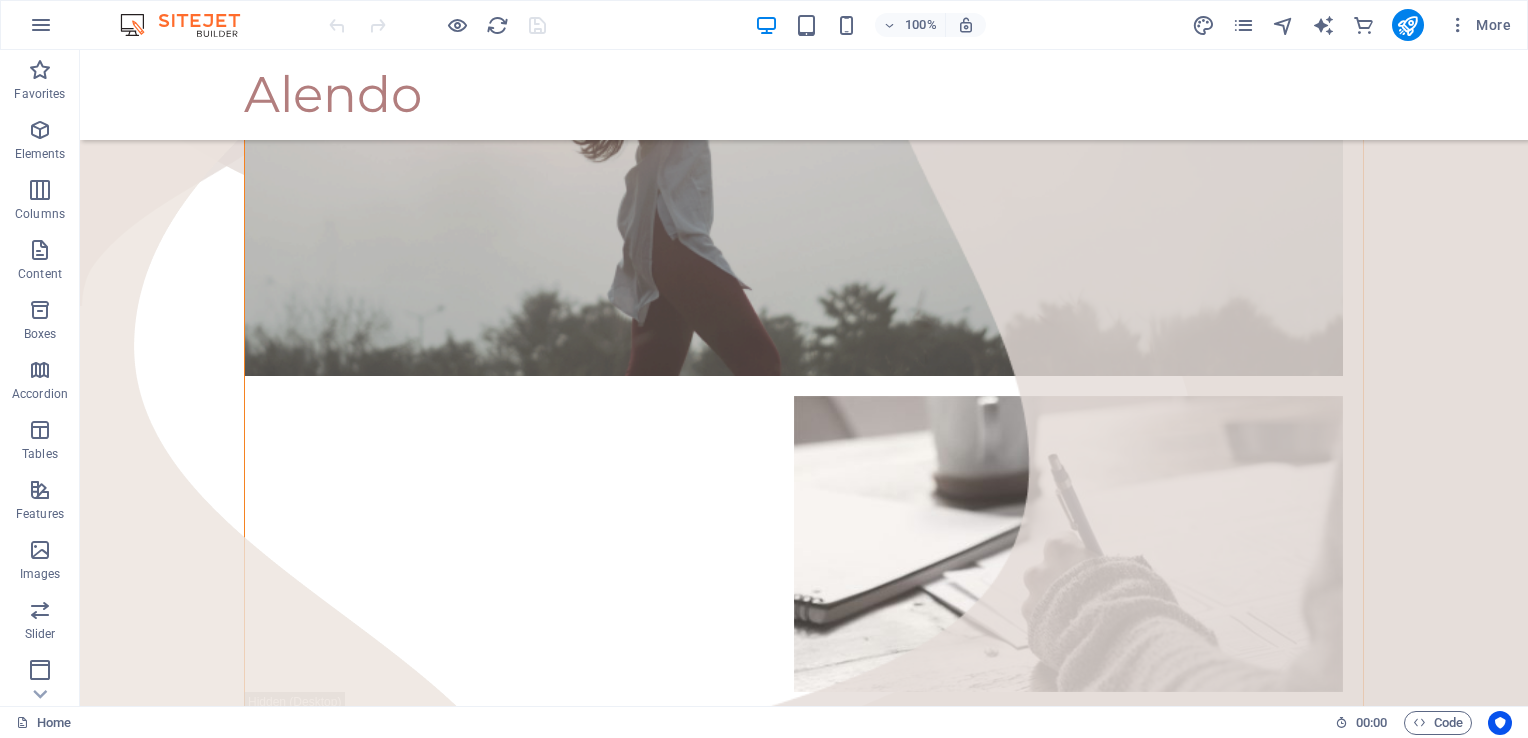 click on "100% More" at bounding box center [764, 25] 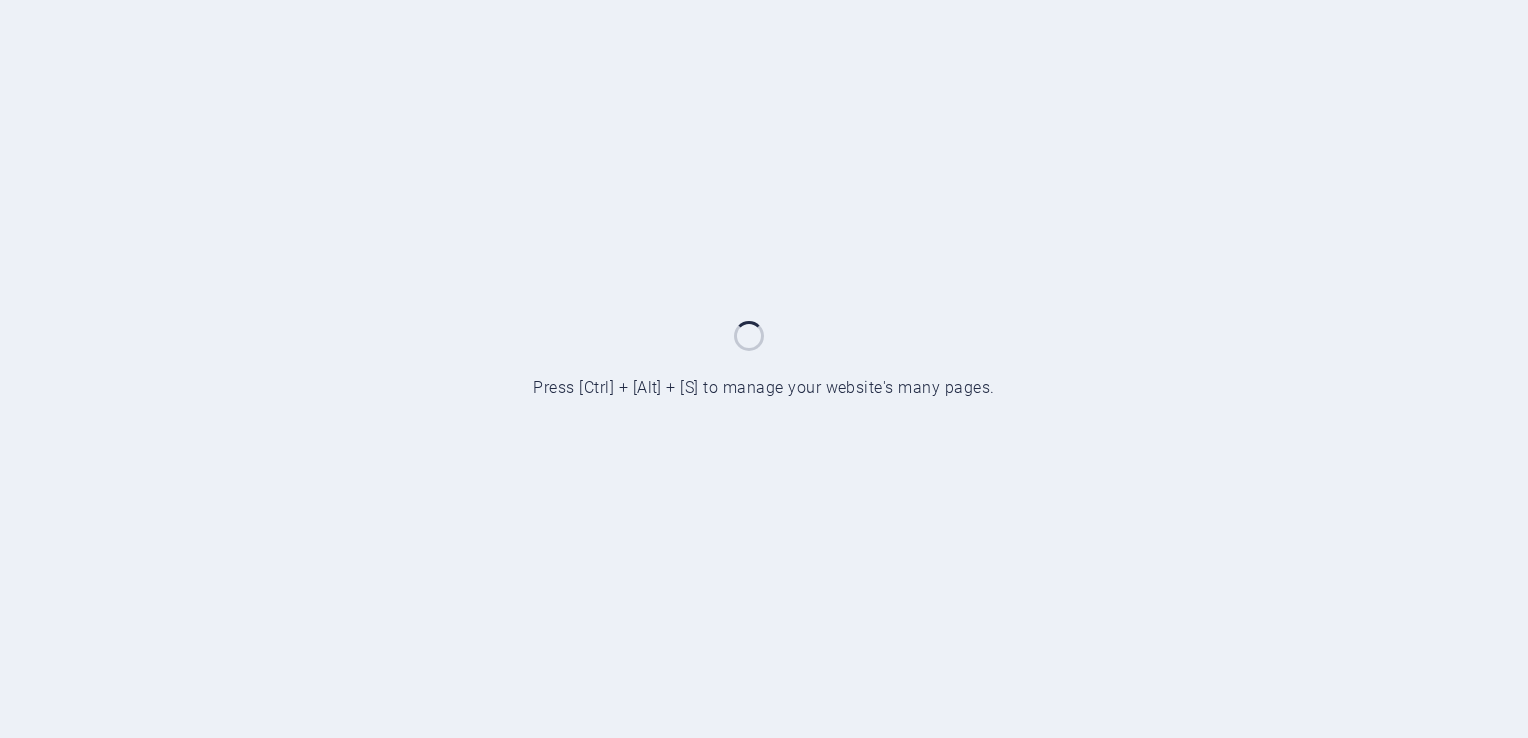 scroll, scrollTop: 0, scrollLeft: 0, axis: both 